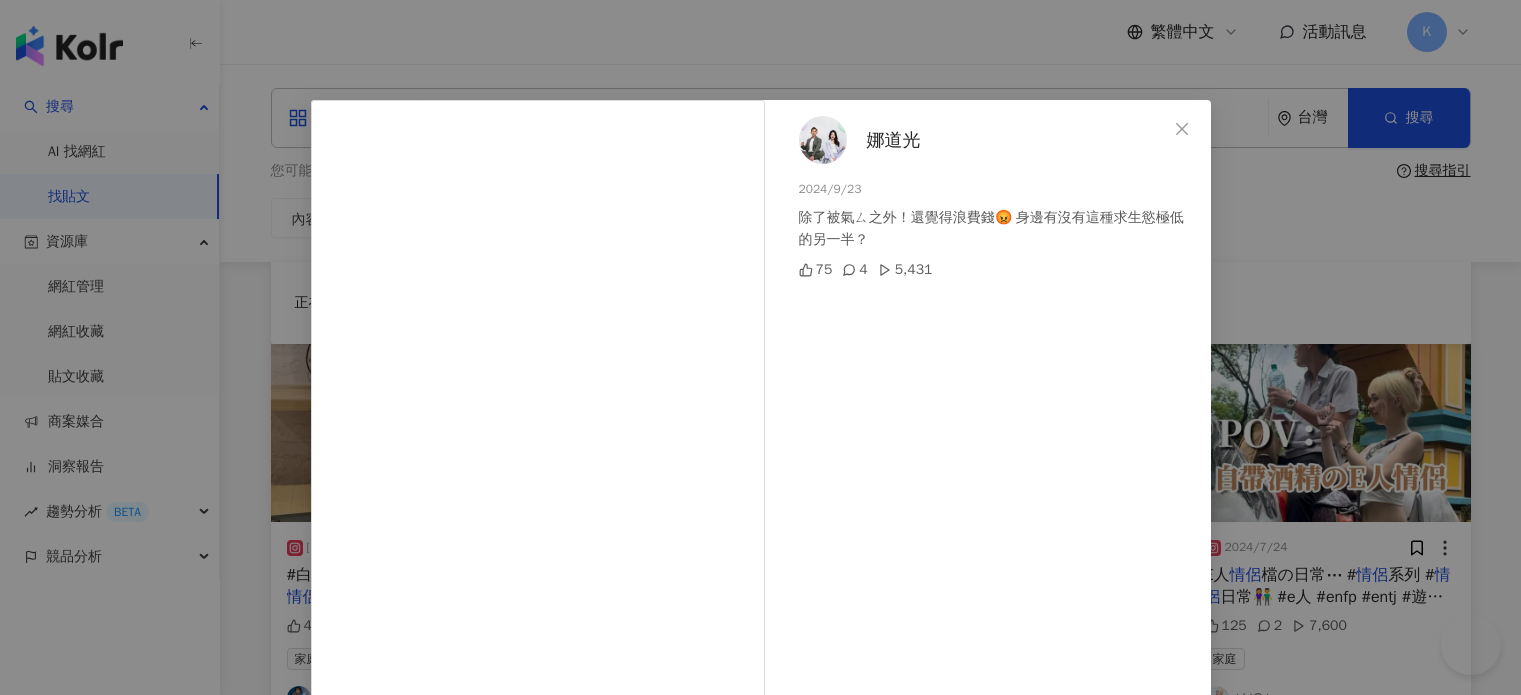 scroll, scrollTop: 4221, scrollLeft: 0, axis: vertical 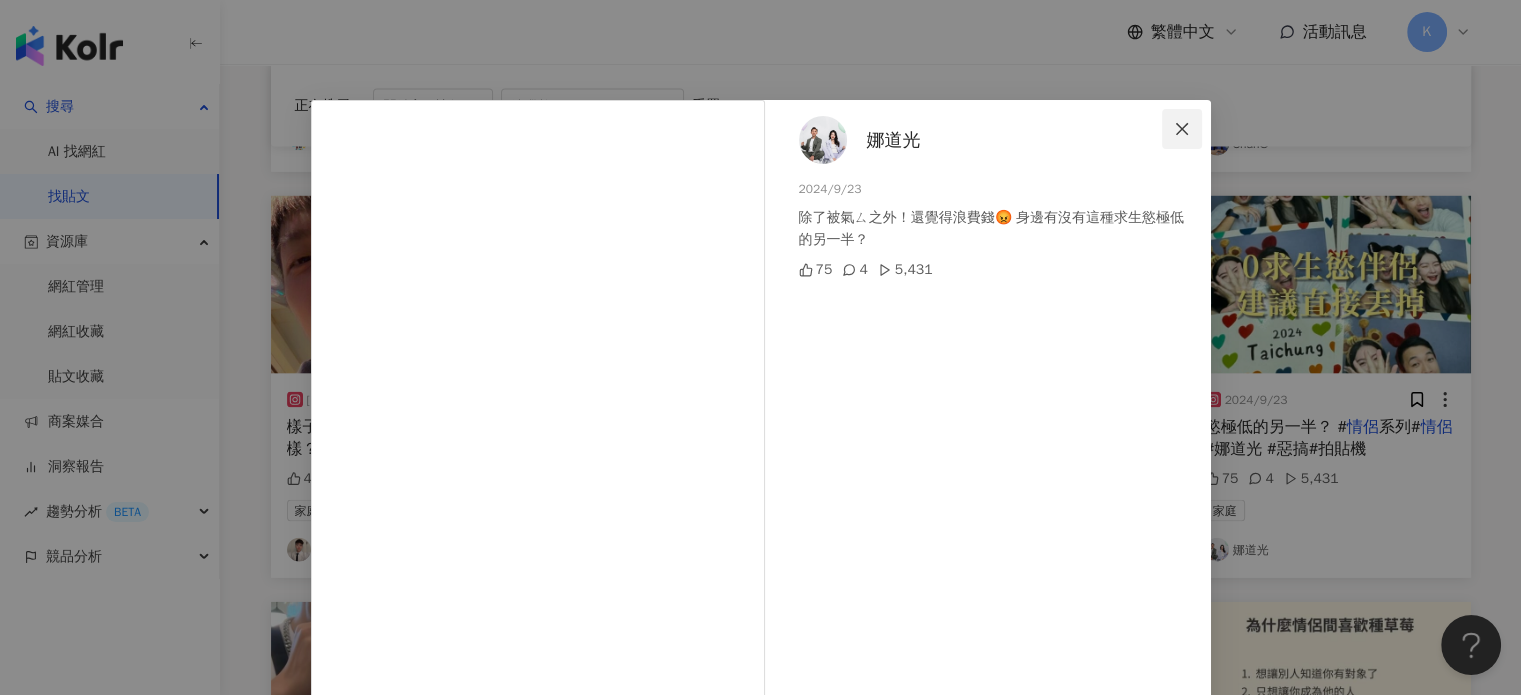 click 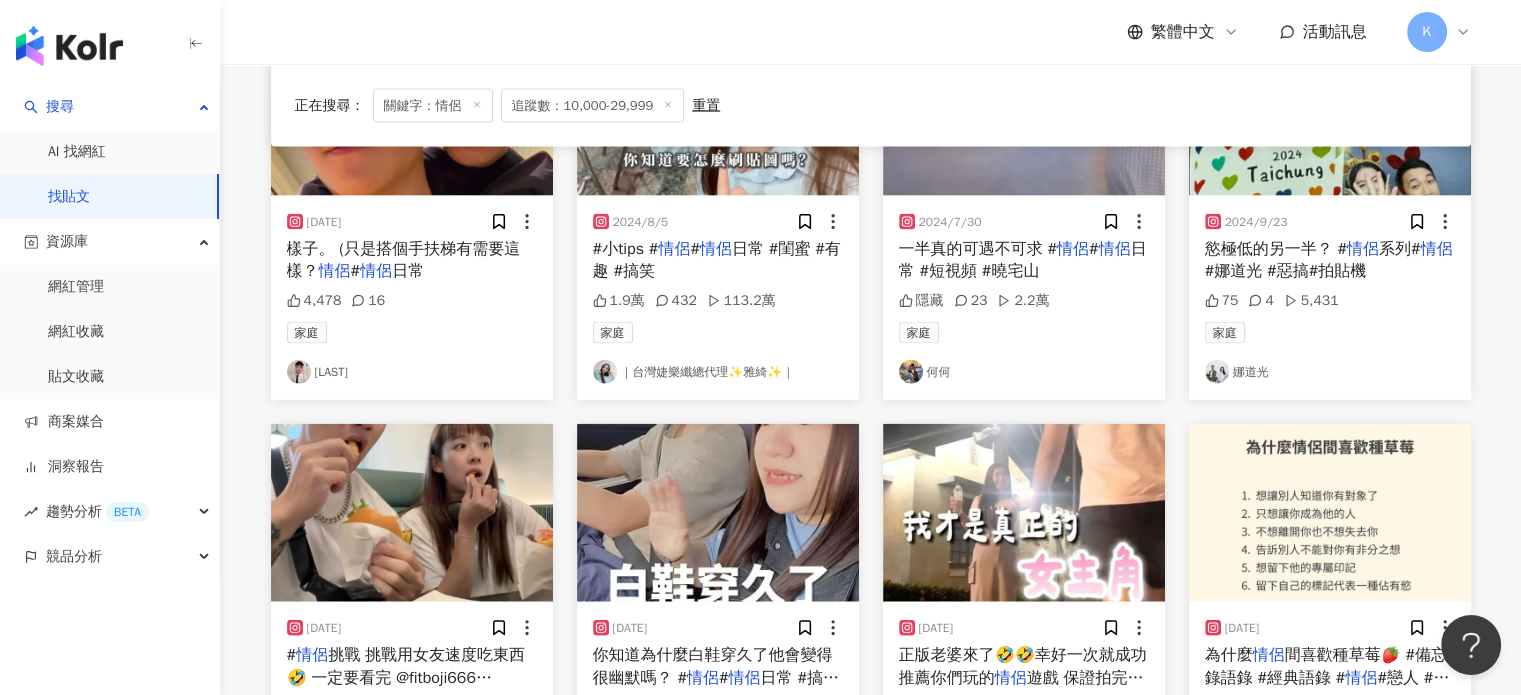 scroll, scrollTop: 4521, scrollLeft: 0, axis: vertical 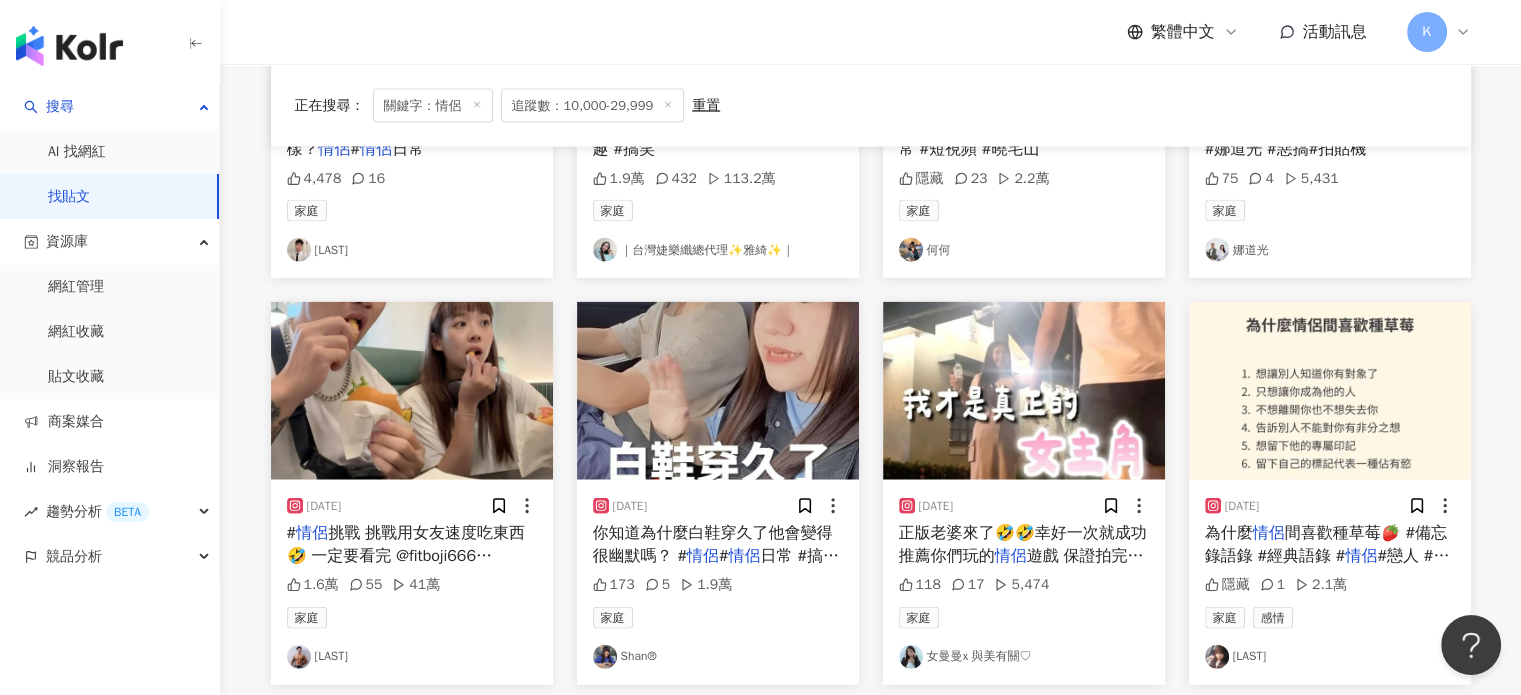 click at bounding box center (412, 391) 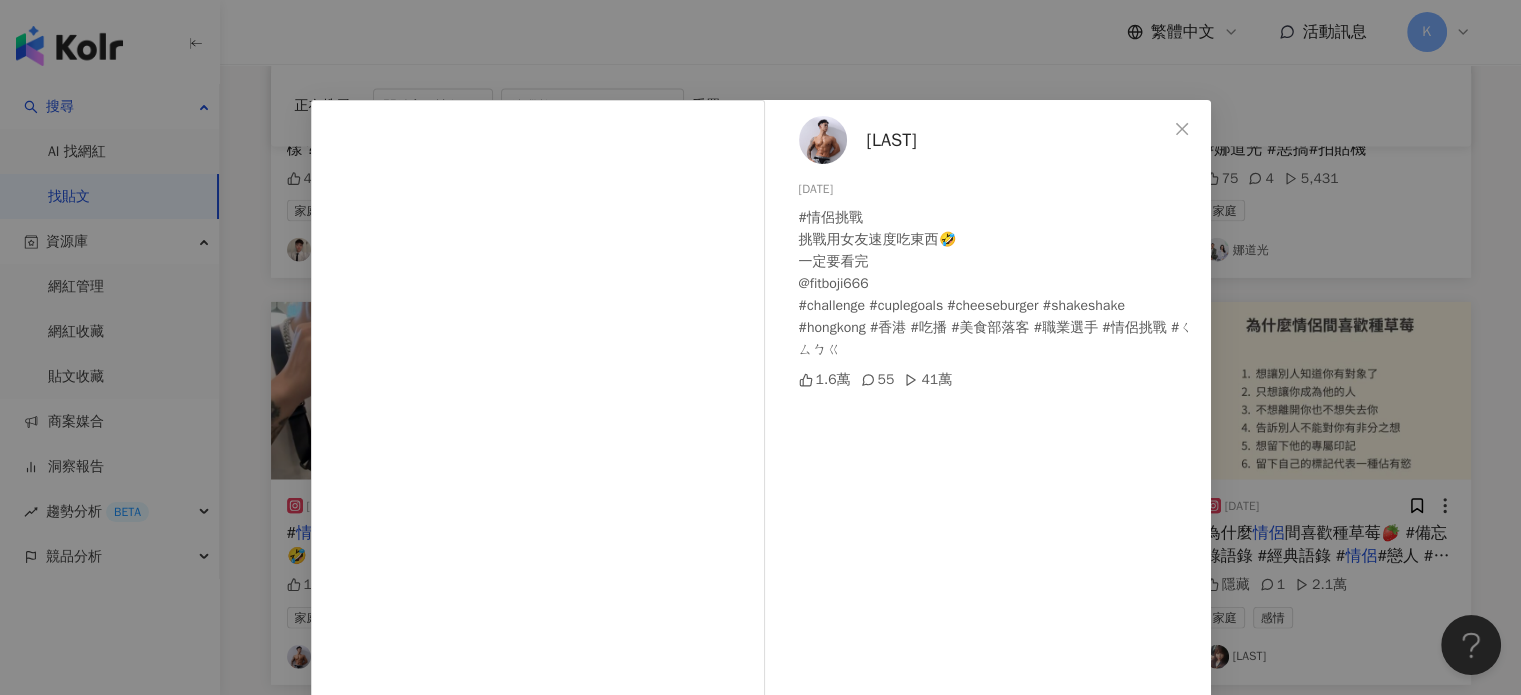 click on "連紹彤 2024/8/16 #情侶挑戰
挑戰用女友速度吃東西🤣
一定要看完
@fitboji666
#challenge #cuplegoals #cheeseburger #shakeshake #hongkong #香港 #吃播 #美食部落客 #職業選手 #情侶挑戰 #ㄑㄙㄅㄍ 1.6萬 55 41萬 查看原始貼文" at bounding box center [760, 347] 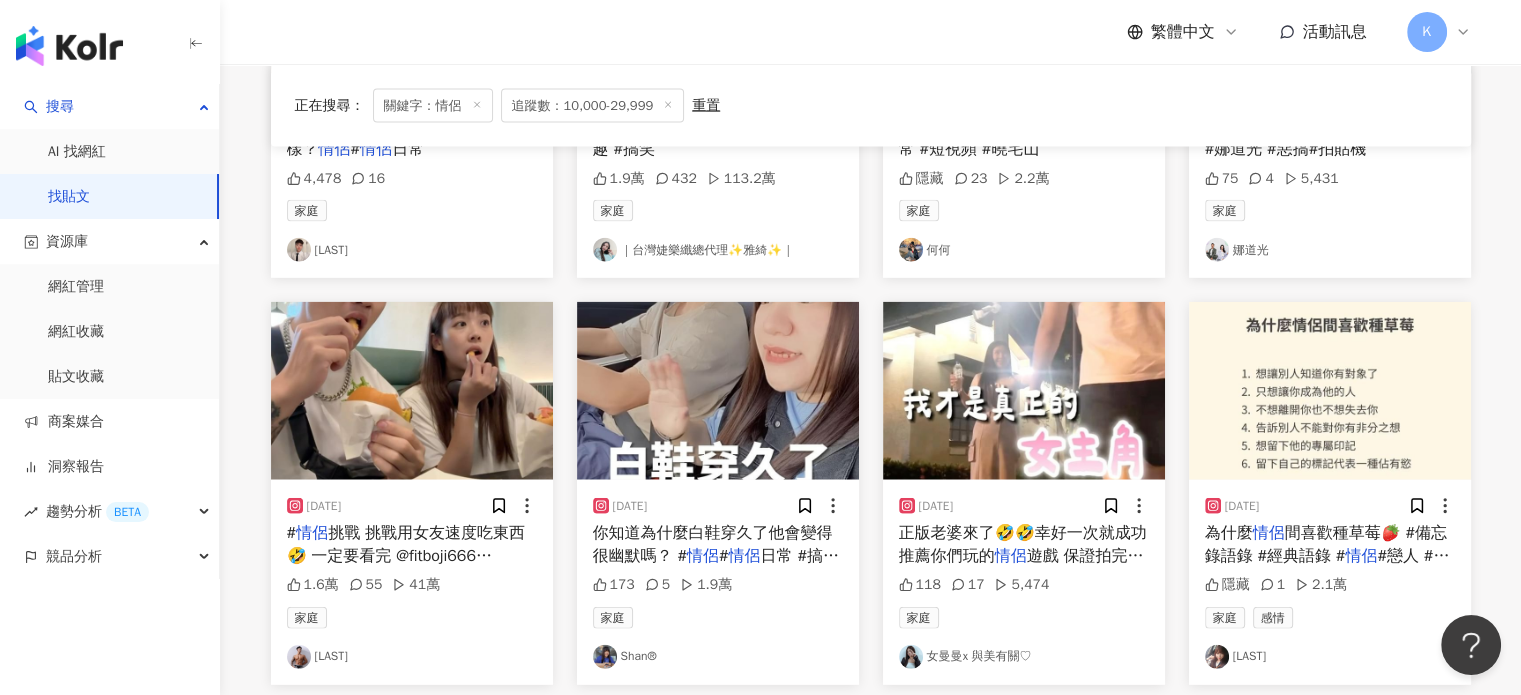 scroll, scrollTop: 4857, scrollLeft: 0, axis: vertical 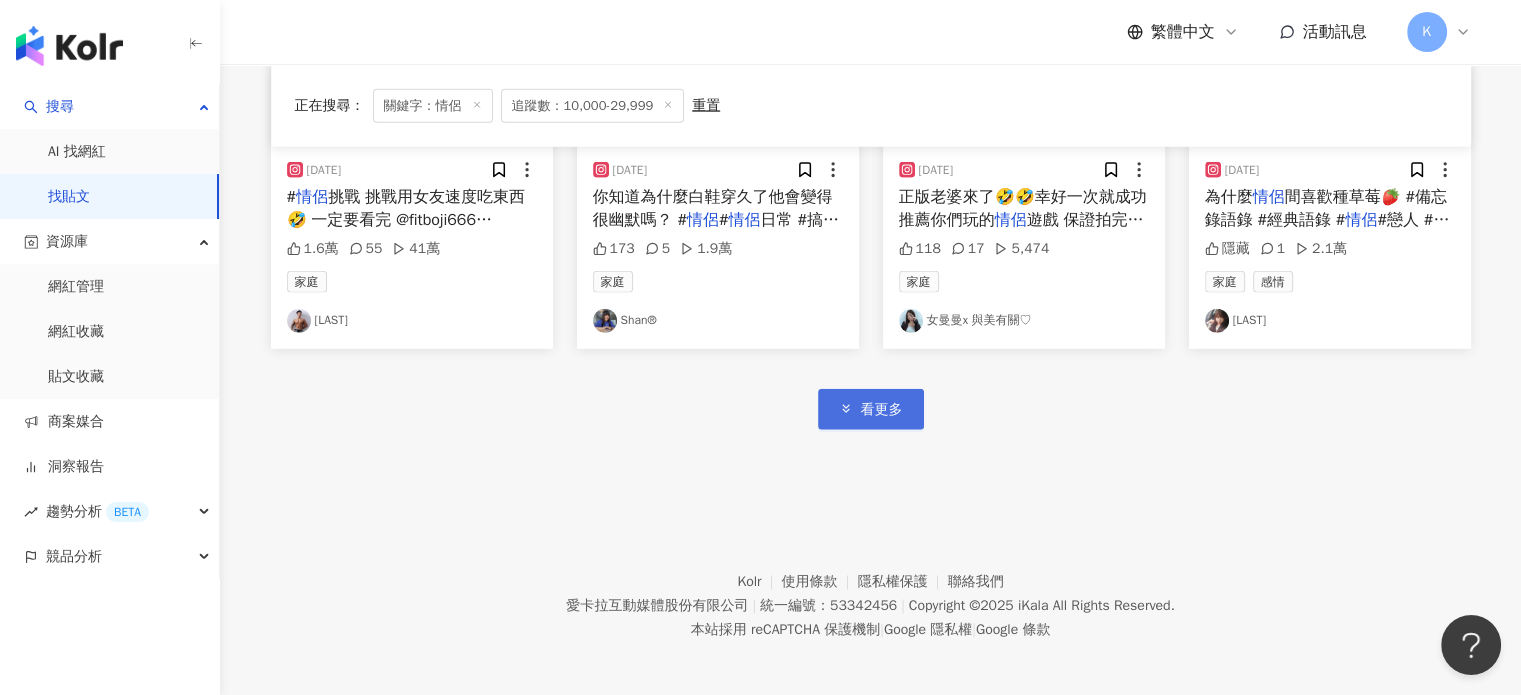 click on "看更多" at bounding box center (871, 409) 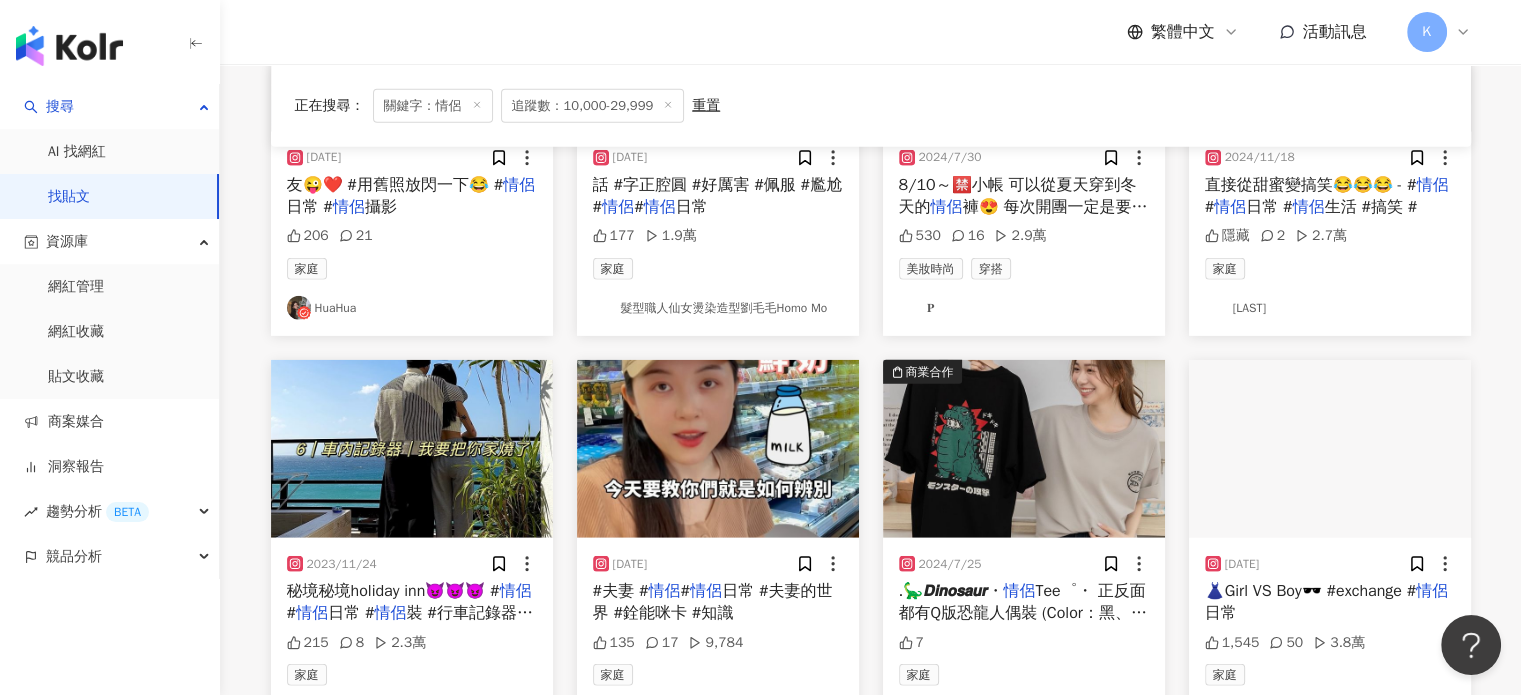 scroll, scrollTop: 5457, scrollLeft: 0, axis: vertical 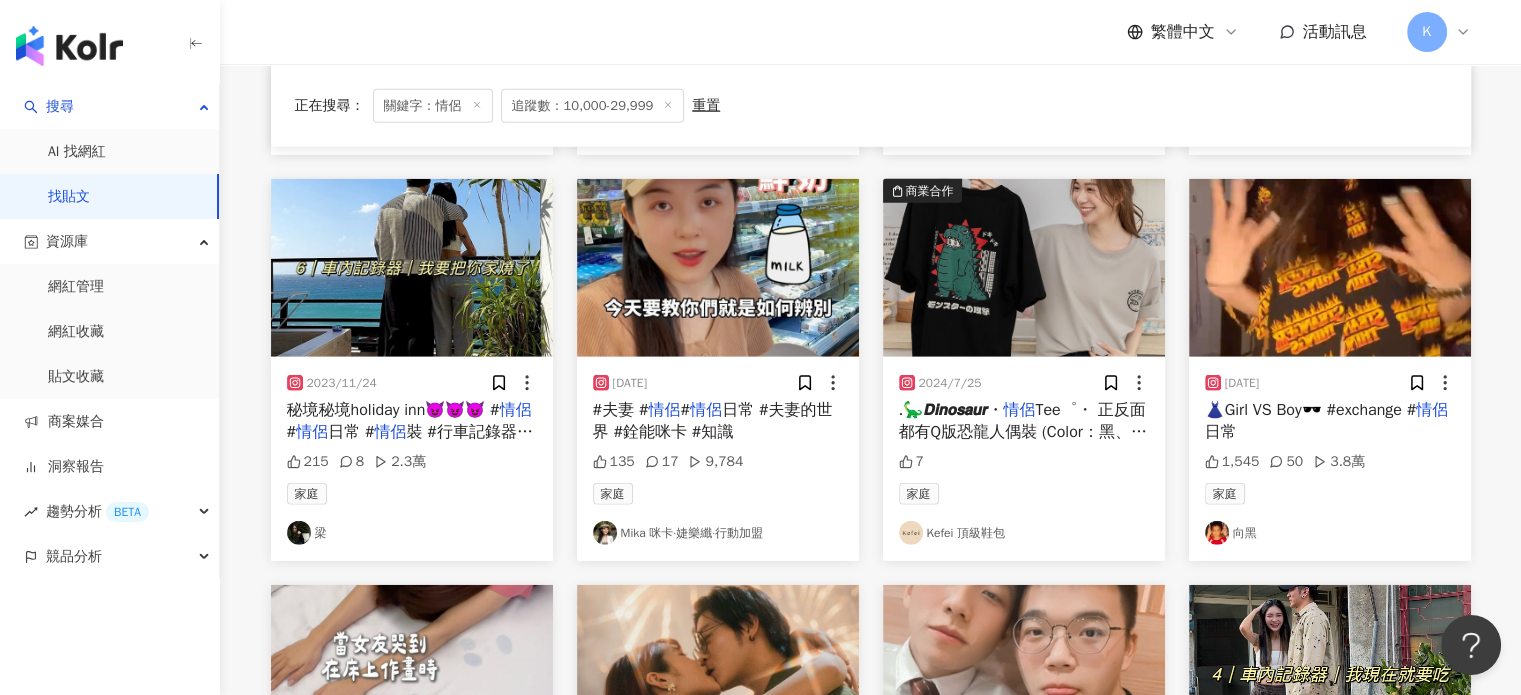 click at bounding box center (412, 268) 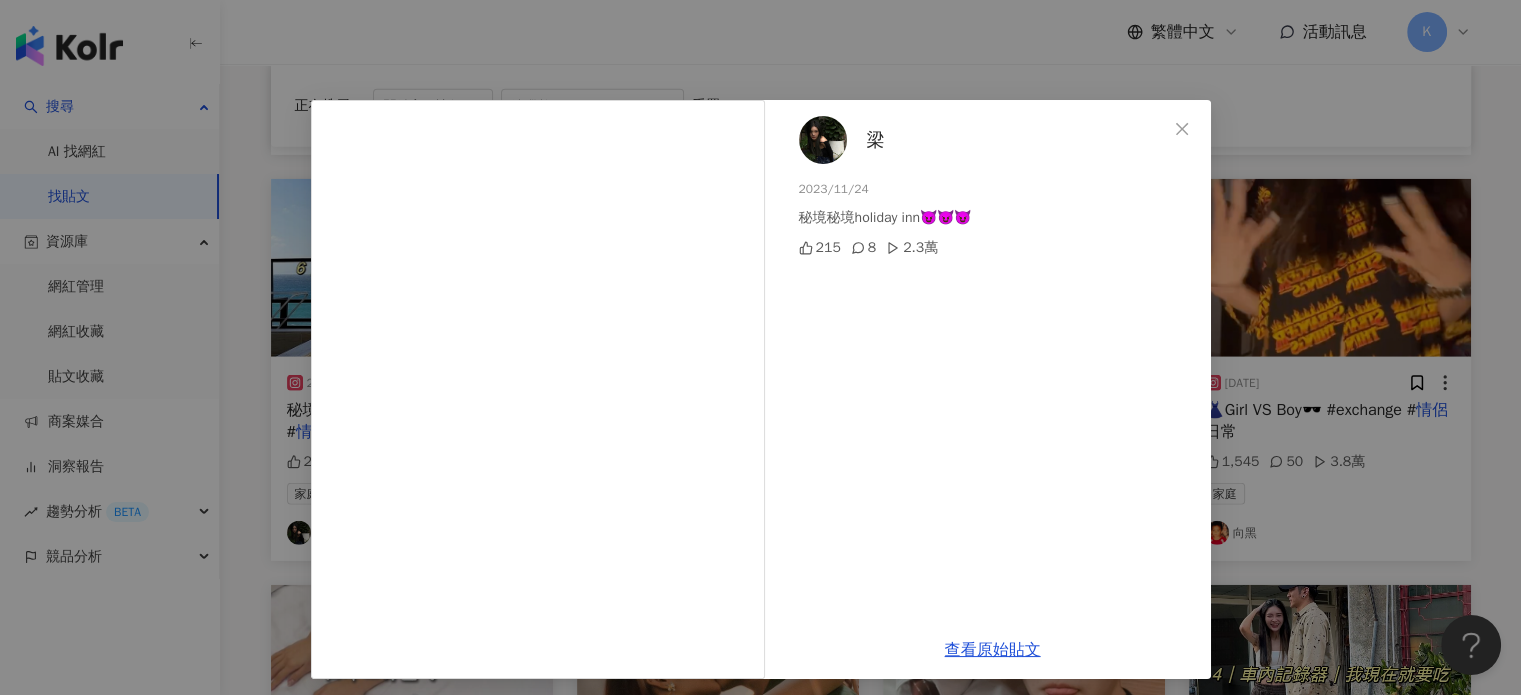 click on "梁 2023/11/24 秘境秘境holiday inn😈😈😈
#情侶#情侶日常 #情侶裝 #行車記錄器#情侶攝影 #couple#情侶照 215 8 2.3萬 查看原始貼文" at bounding box center (760, 347) 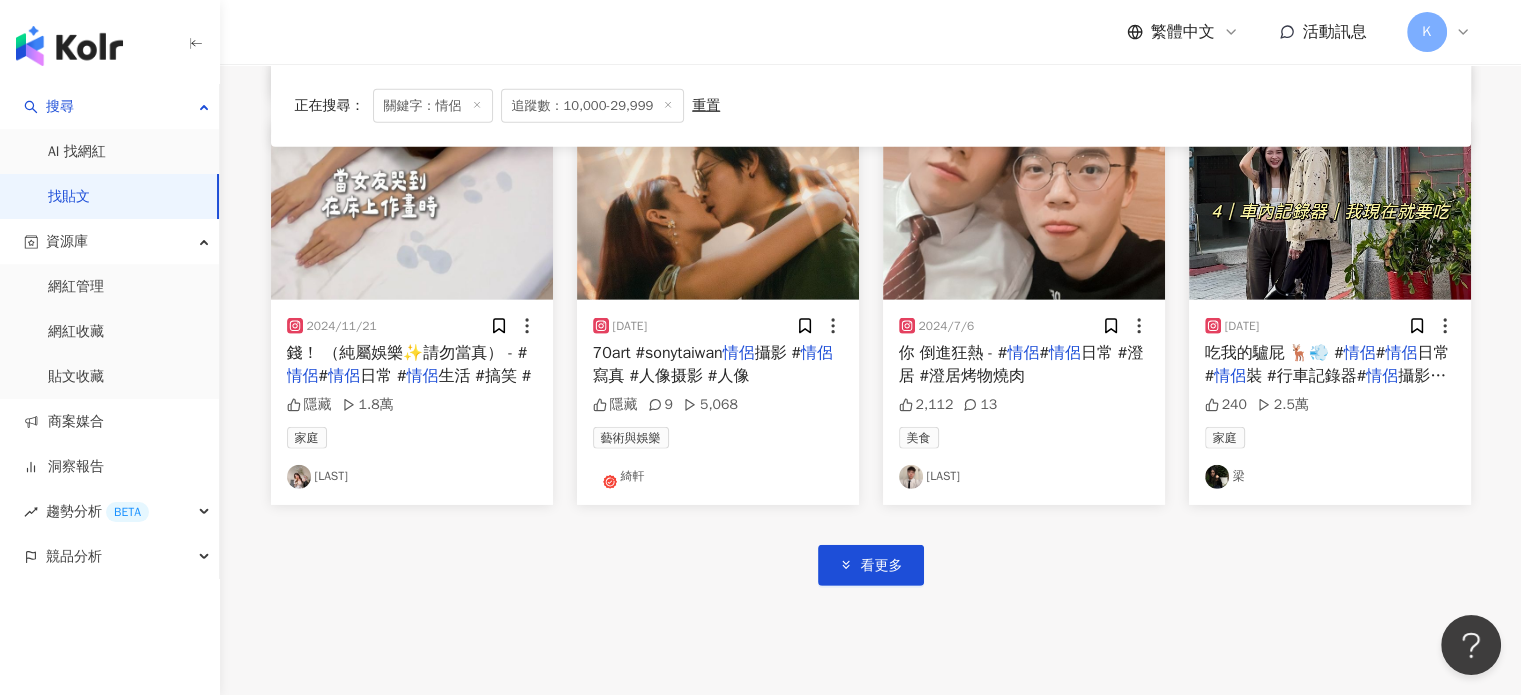 scroll, scrollTop: 6057, scrollLeft: 0, axis: vertical 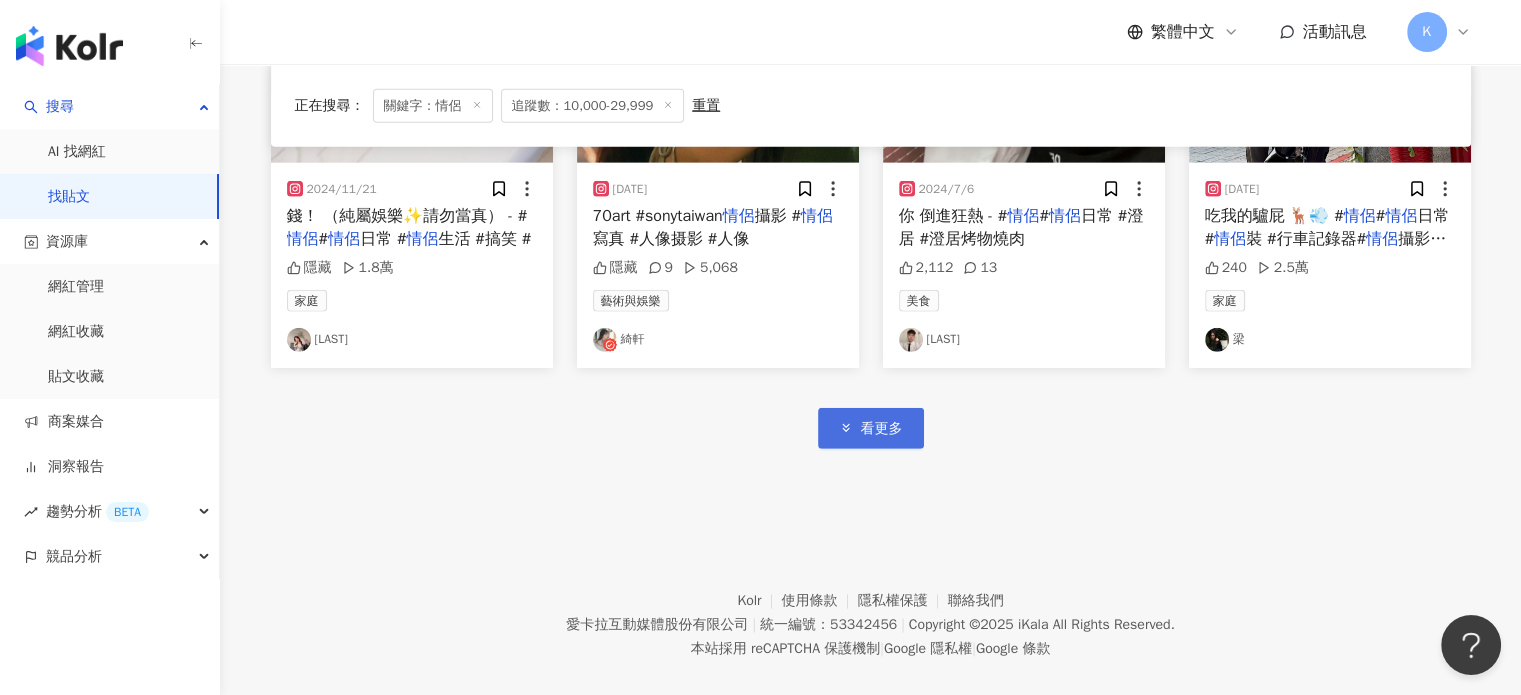 click on "看更多" at bounding box center [871, 428] 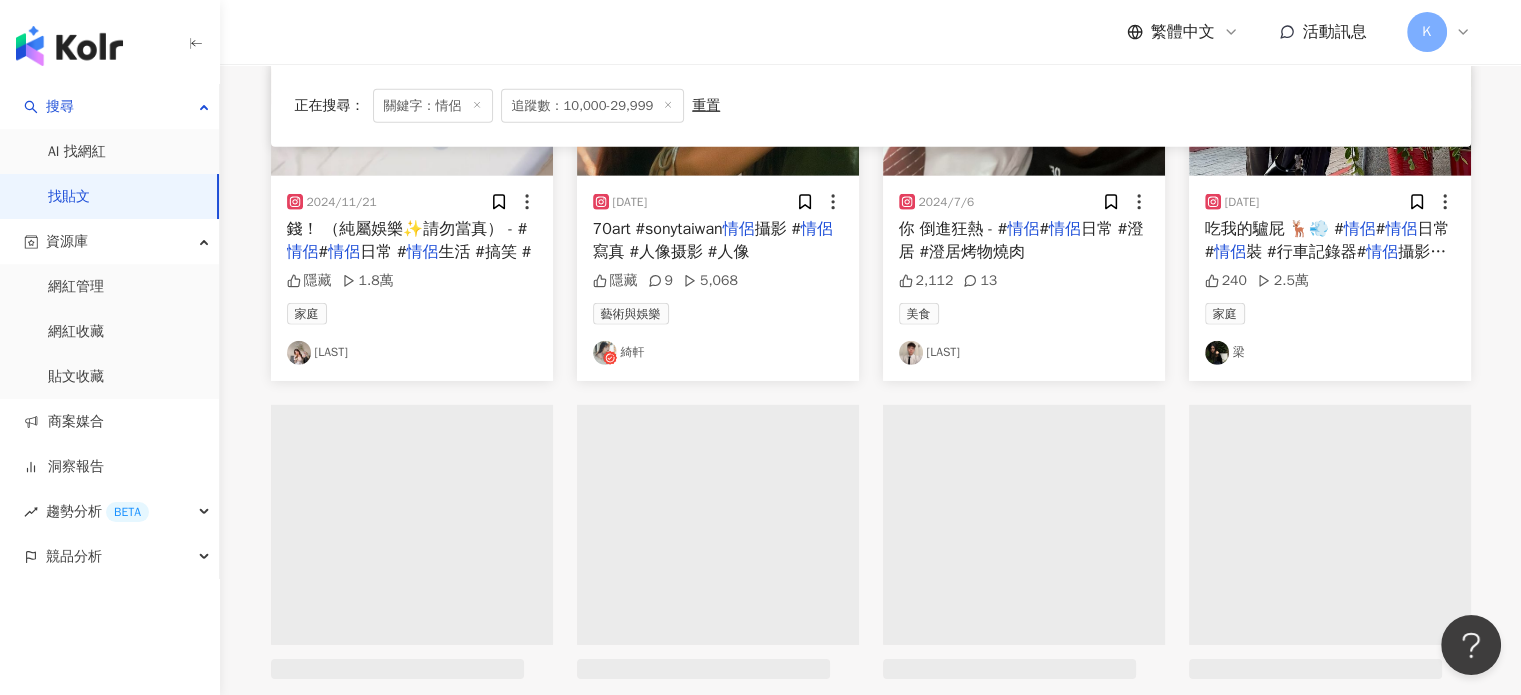 scroll, scrollTop: 5857, scrollLeft: 0, axis: vertical 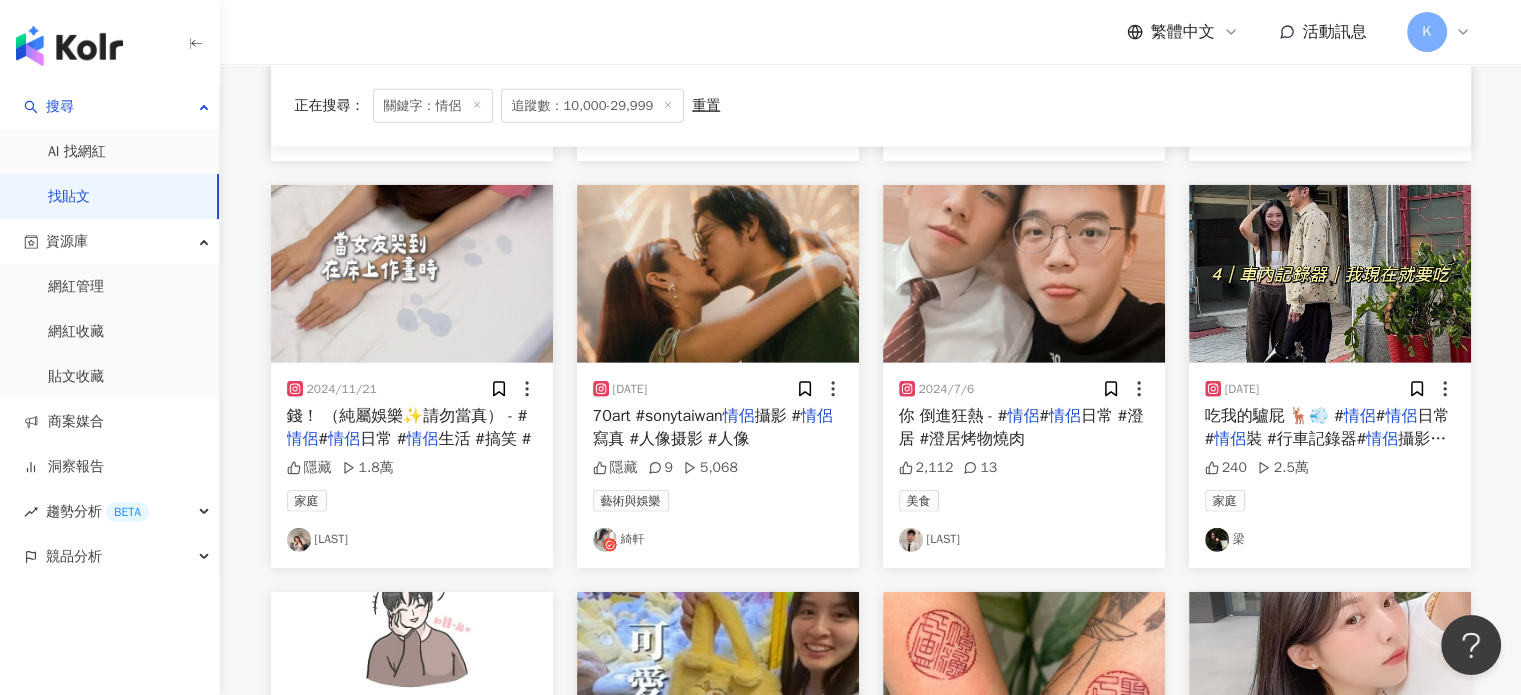 click at bounding box center [1330, 274] 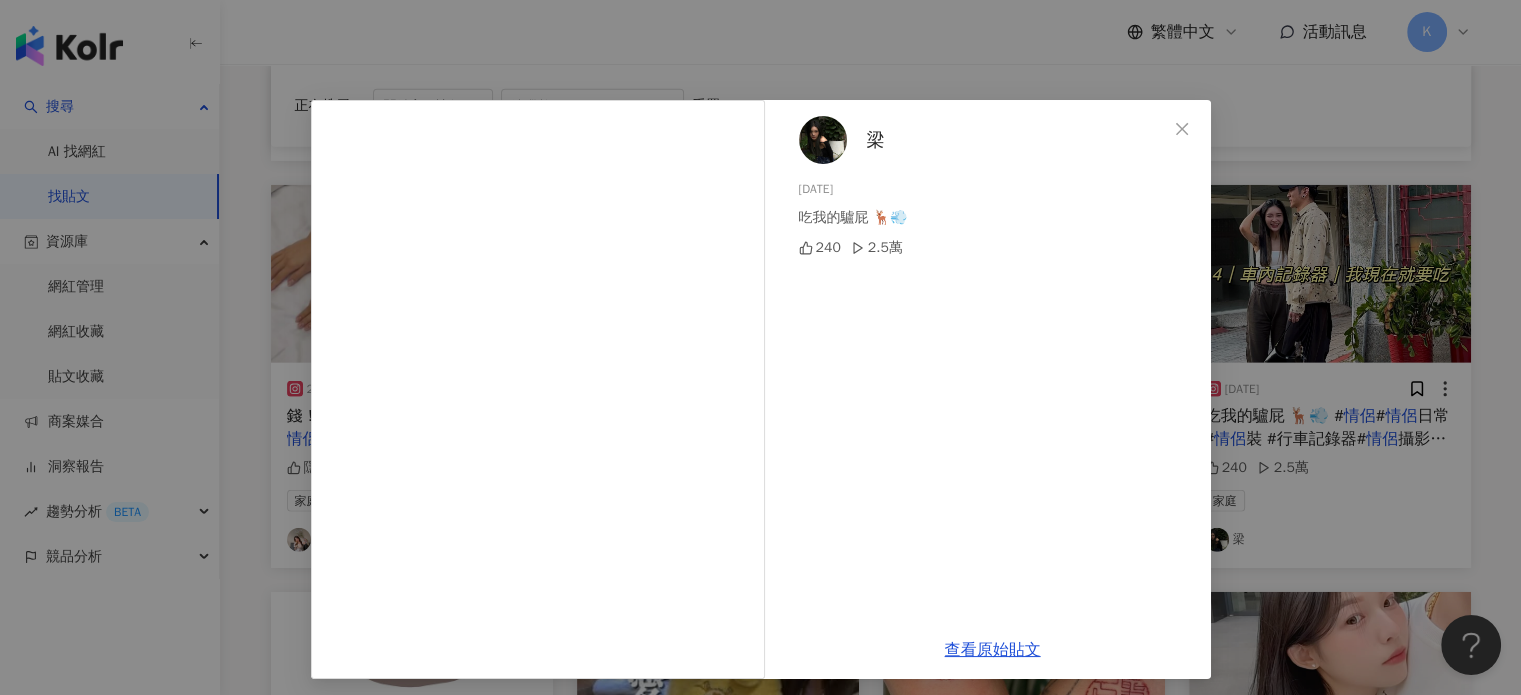 click at bounding box center (823, 140) 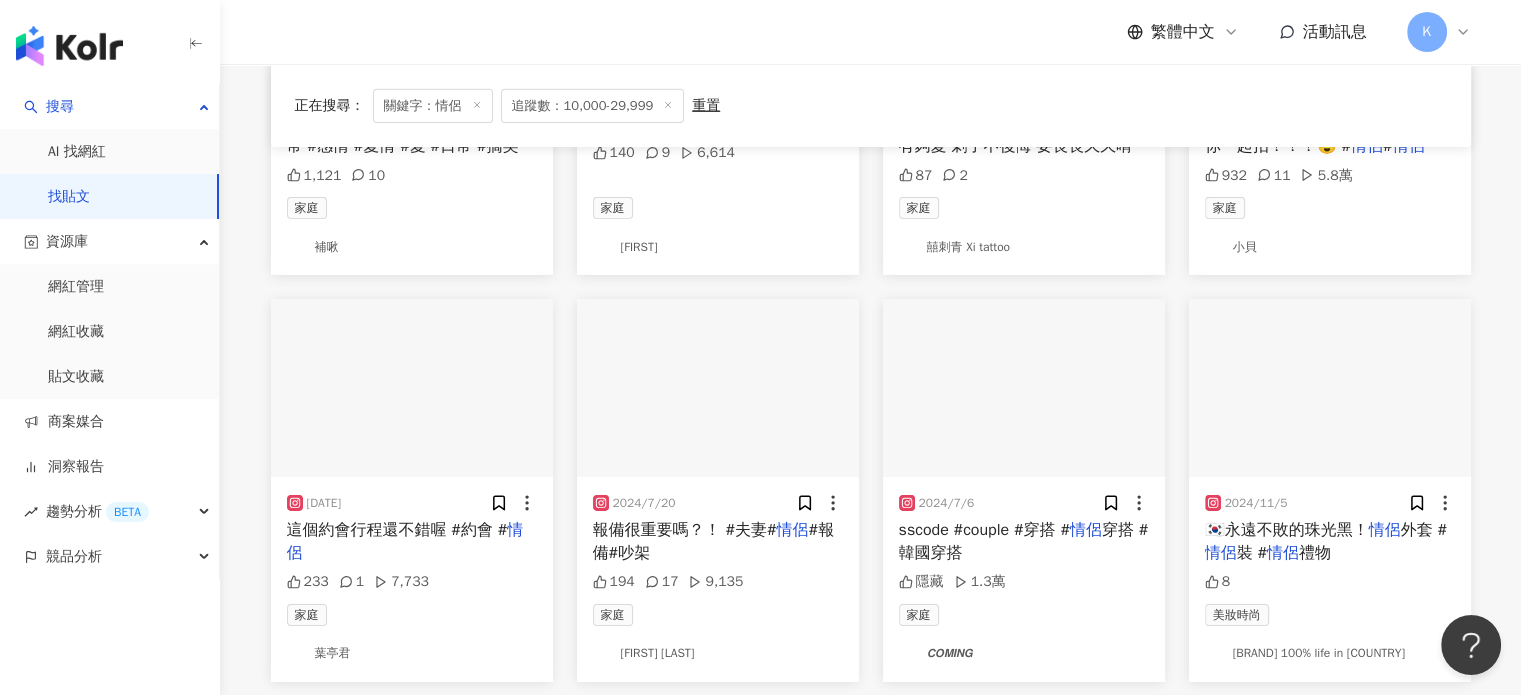 scroll, scrollTop: 6557, scrollLeft: 0, axis: vertical 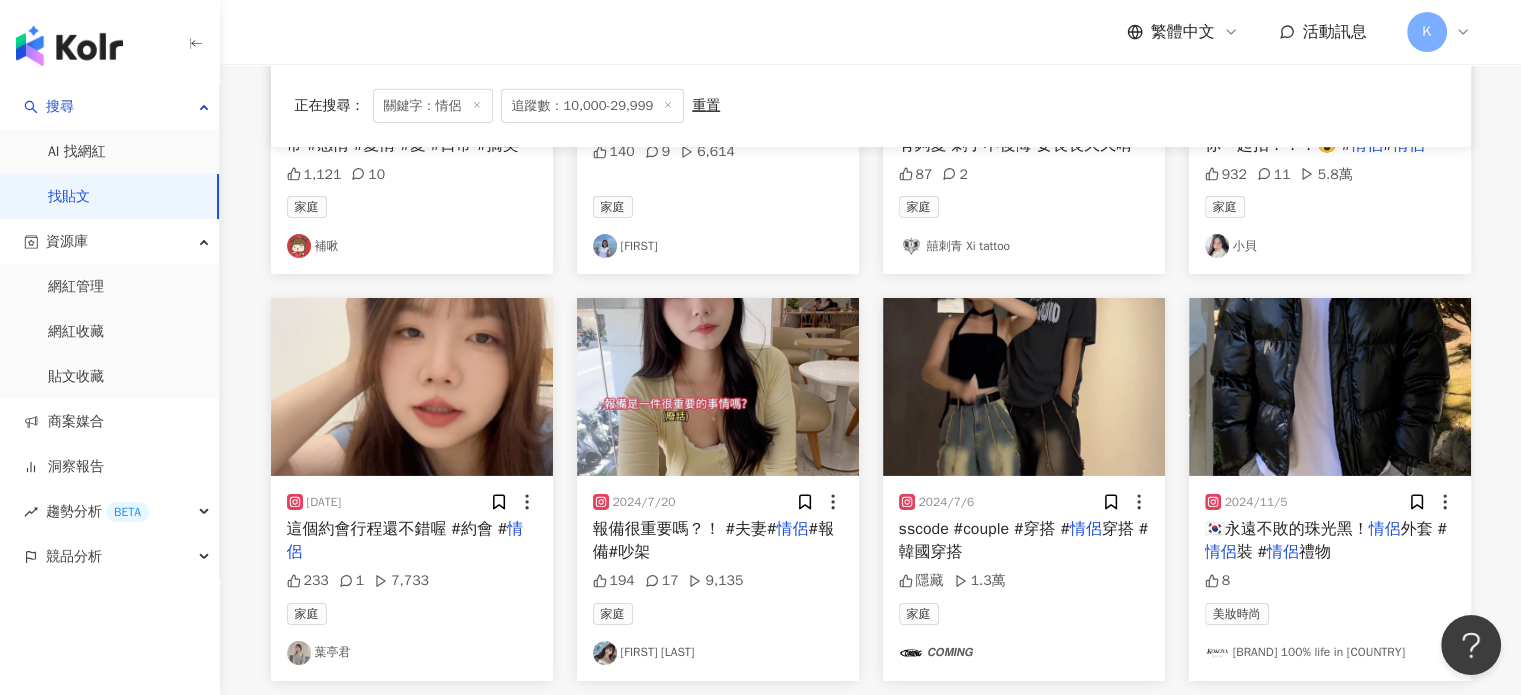 click at bounding box center (412, 387) 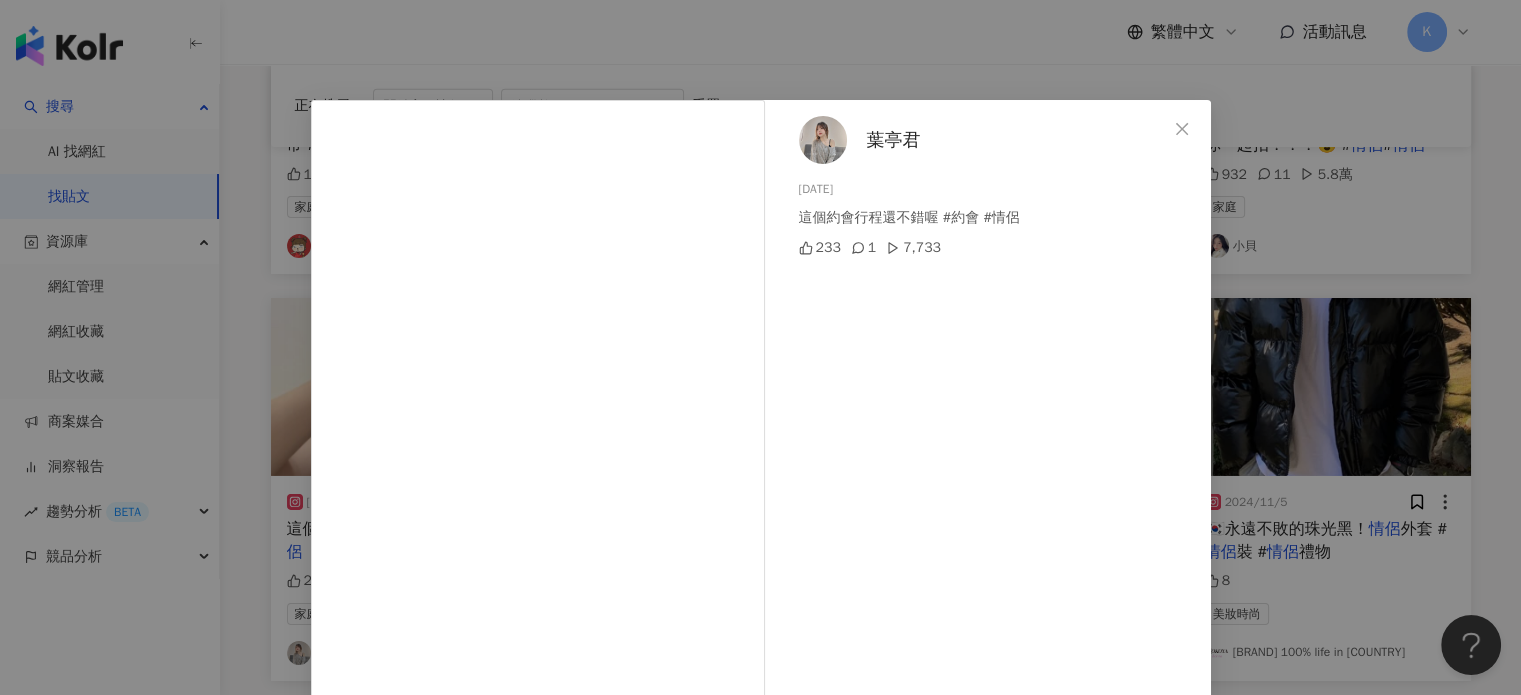 click on "[LAST] [DATE] 這個約會行程還不錯喔" at bounding box center [760, 347] 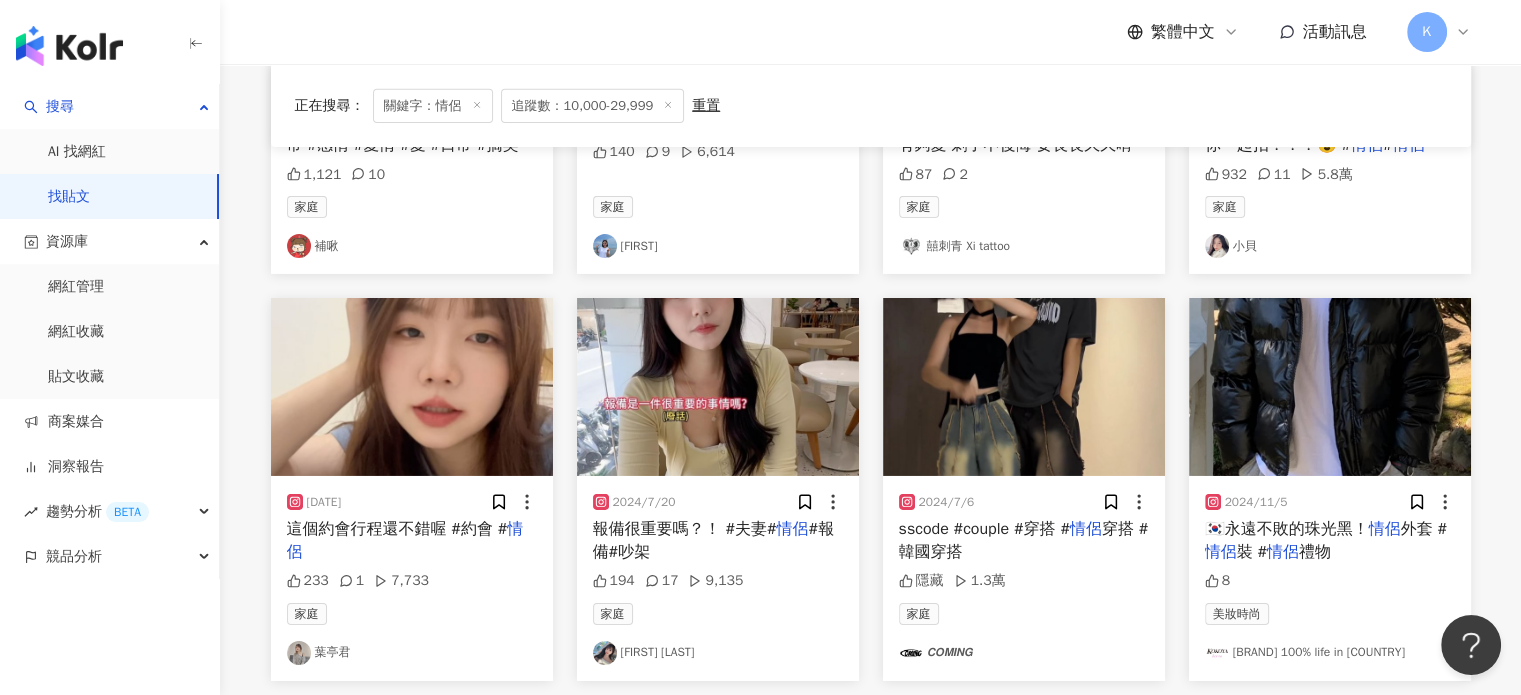 click at bounding box center [718, 387] 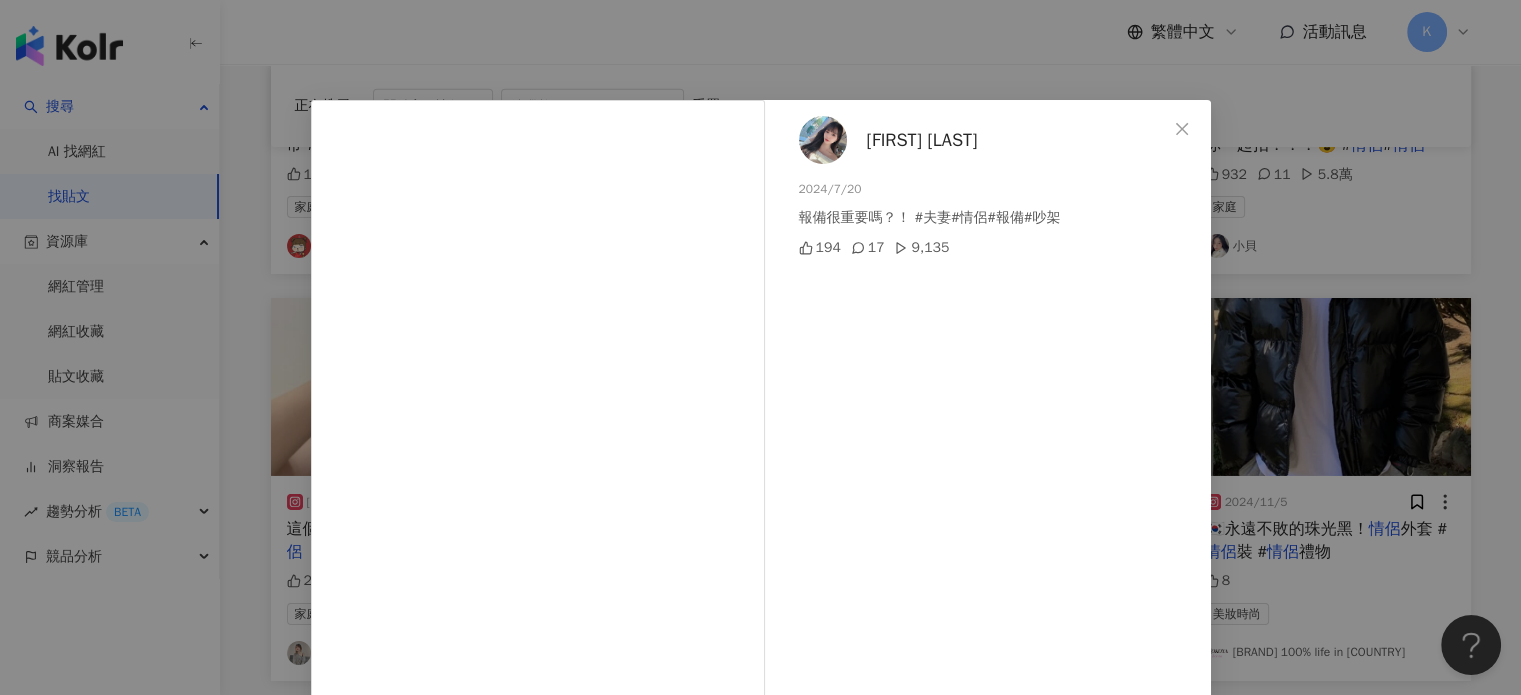click on "[LAST] [FIRST] [DATE]" at bounding box center (760, 347) 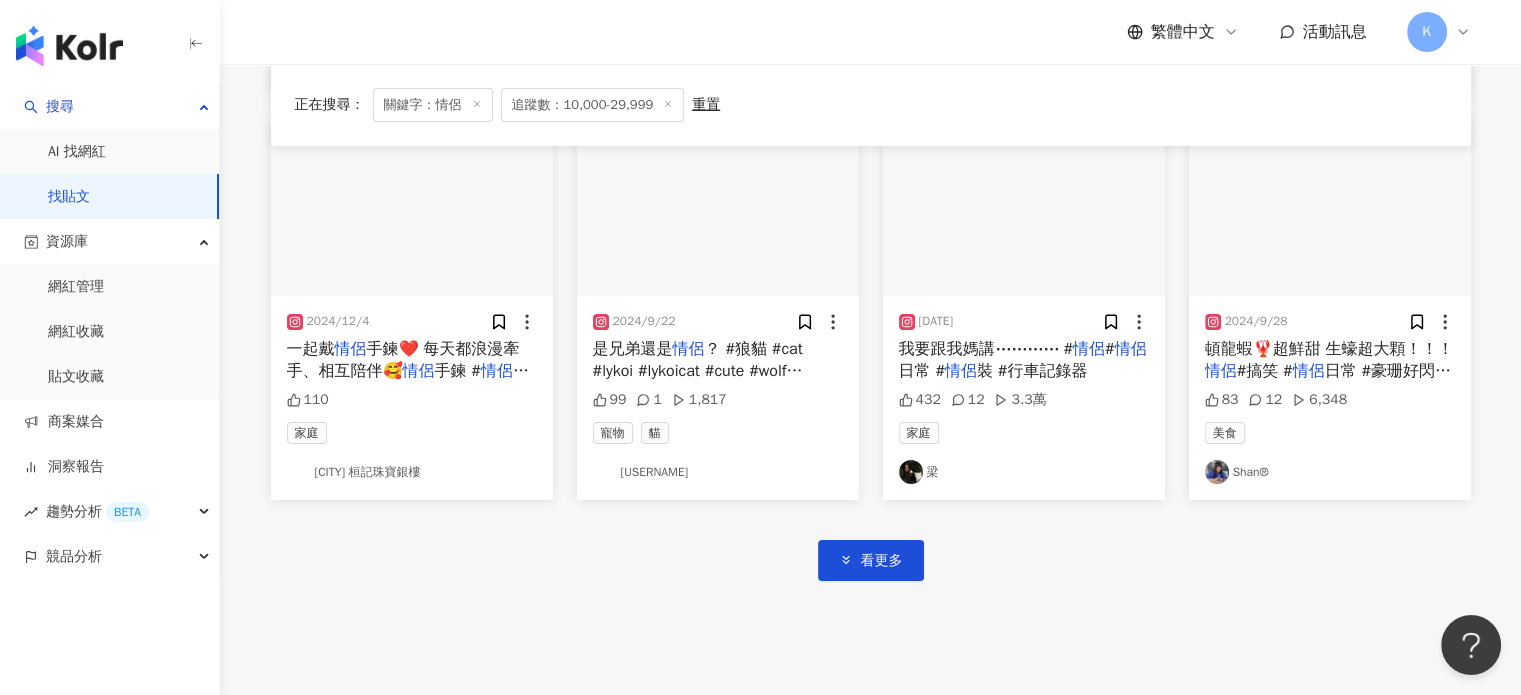 scroll, scrollTop: 7157, scrollLeft: 0, axis: vertical 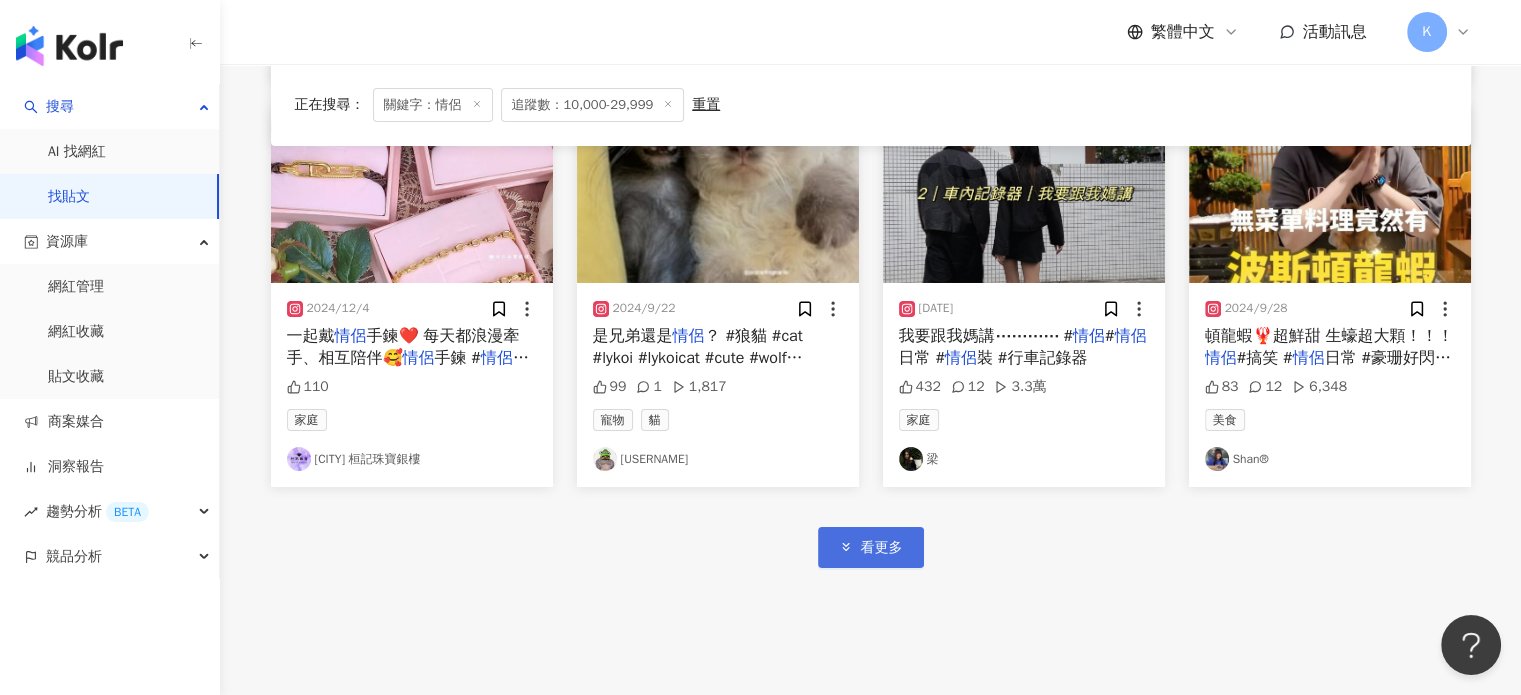 click on "看更多" at bounding box center [882, 548] 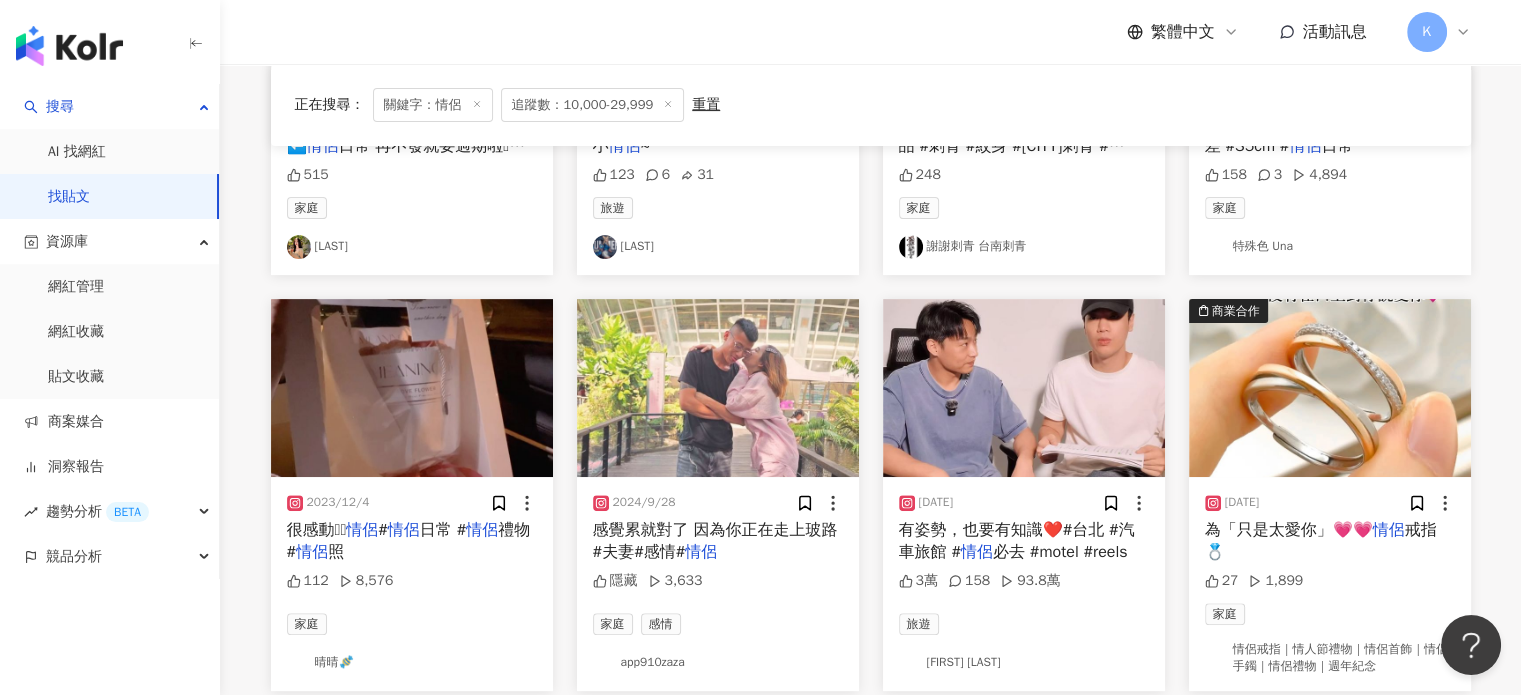 scroll, scrollTop: 8357, scrollLeft: 0, axis: vertical 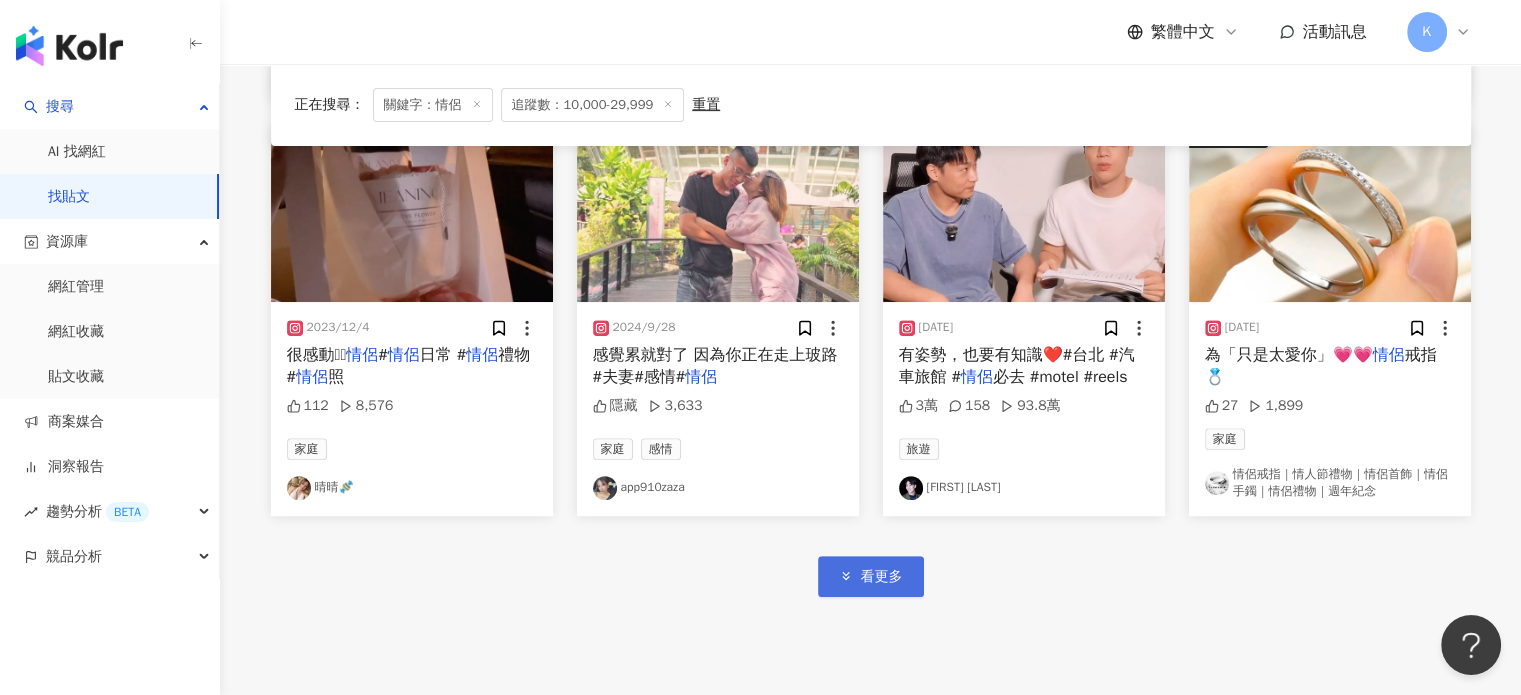 click on "看更多" at bounding box center (882, 577) 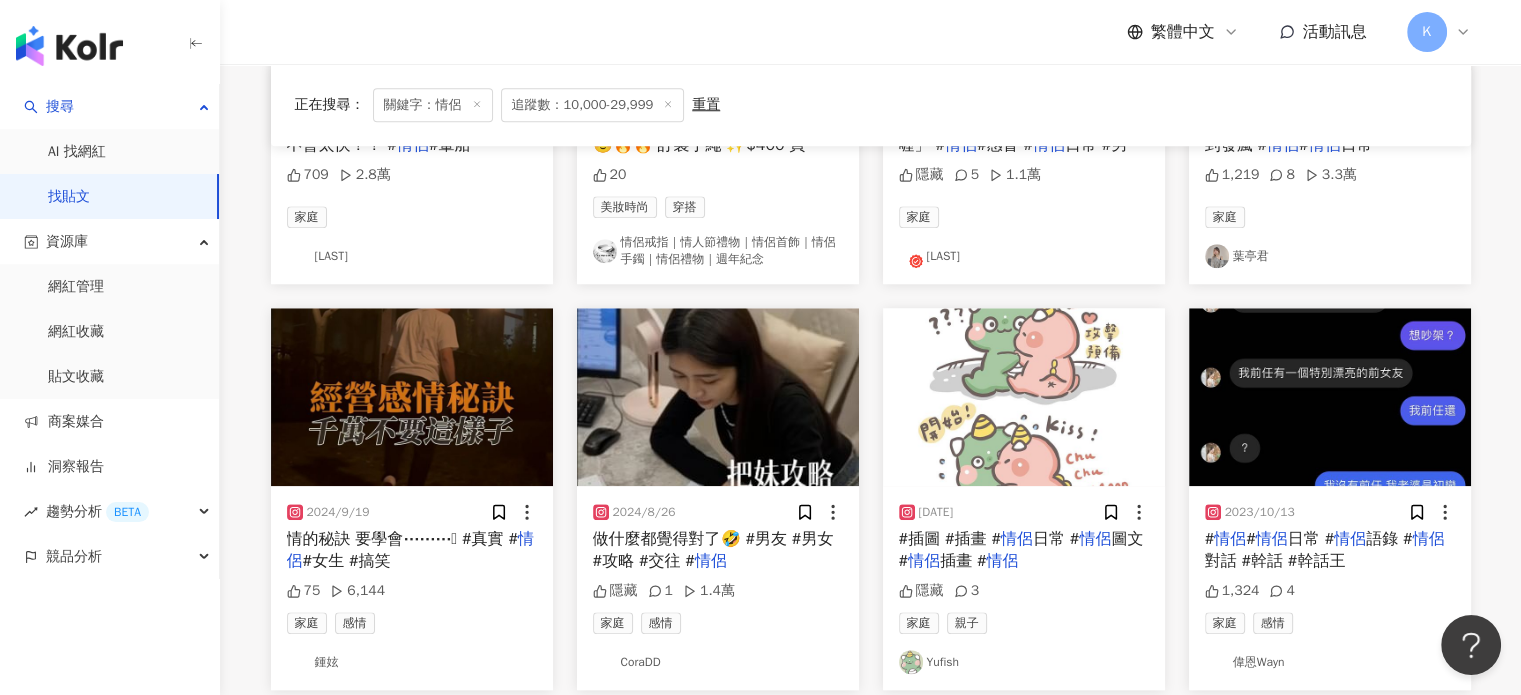 scroll, scrollTop: 9557, scrollLeft: 0, axis: vertical 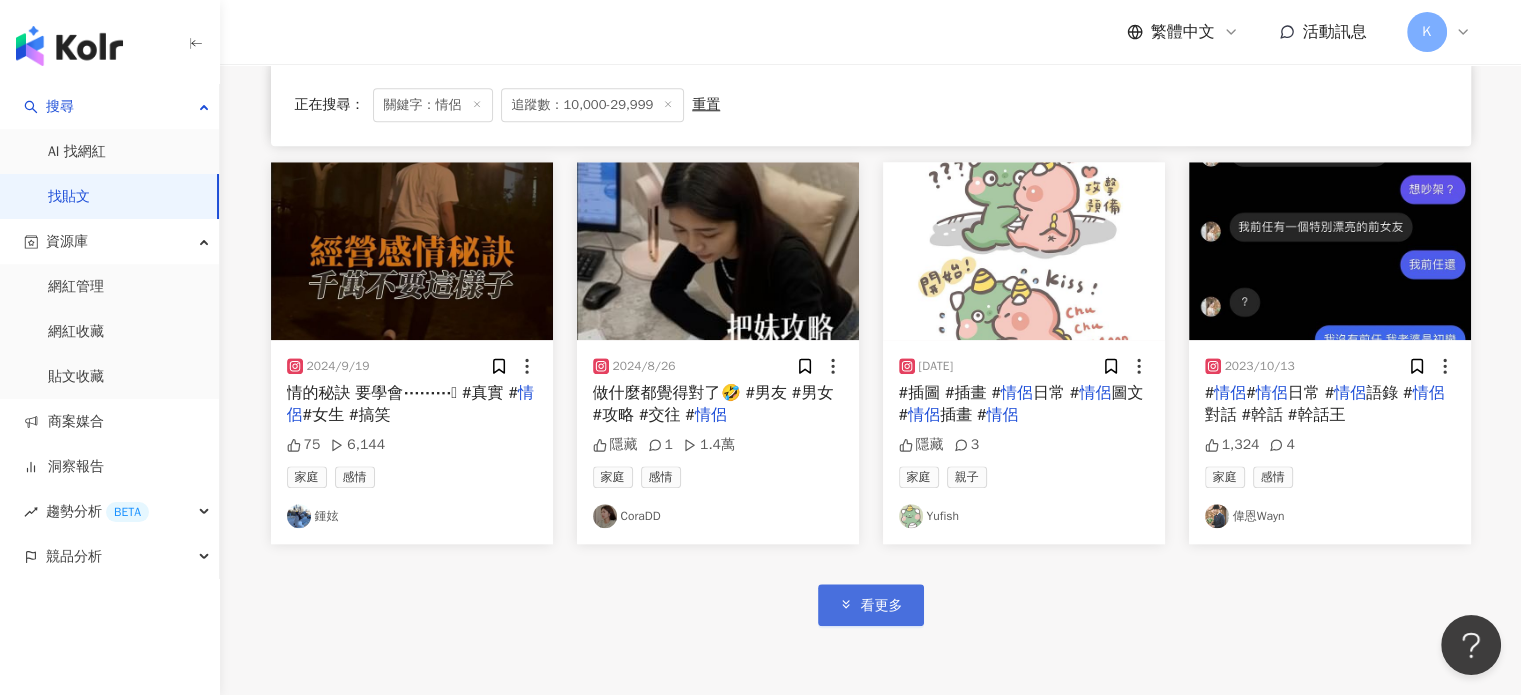 click on "看更多" at bounding box center (871, 604) 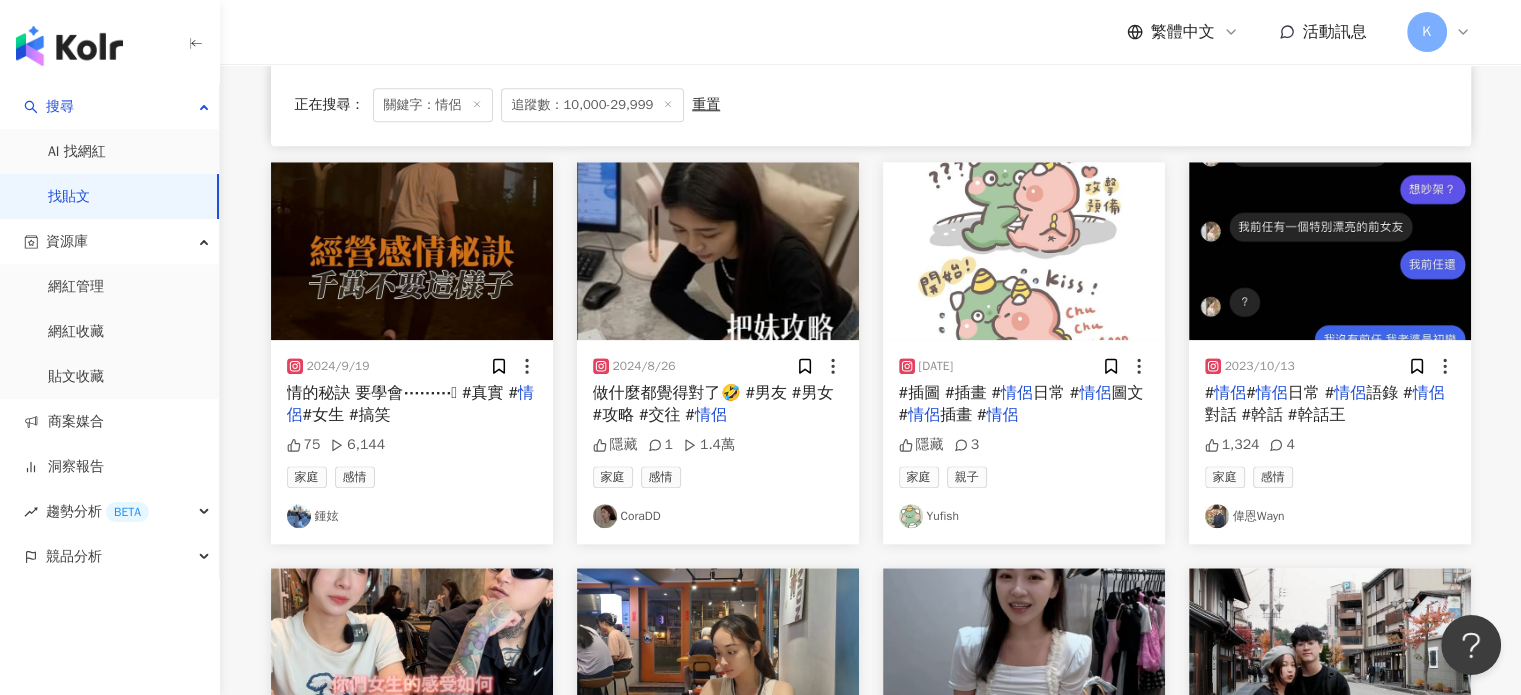 click on "2024/8/26 做什麼都覺得對了🤣
#男友 #男女 #攻略 #交往 # 情侶 隱藏 1 1.4萬 家庭 感情 CoraDD" at bounding box center (718, 442) 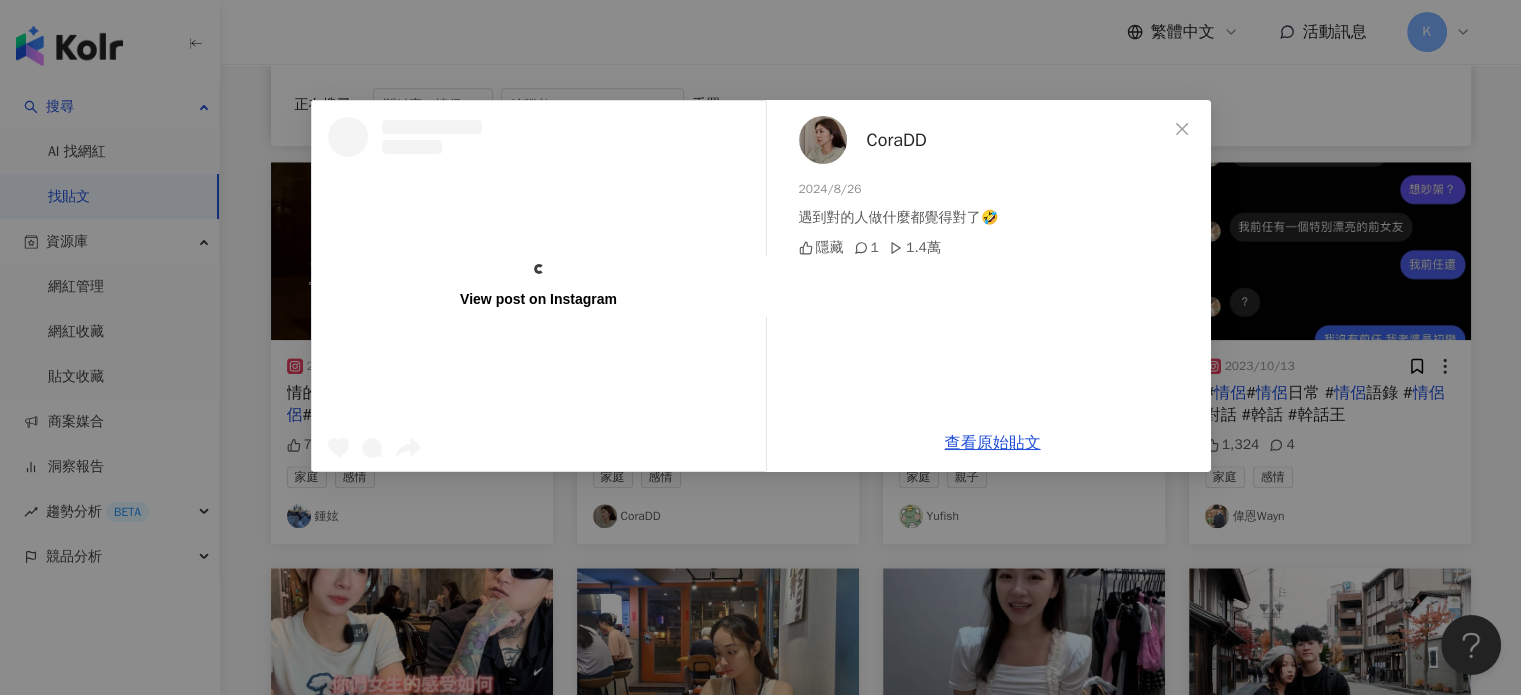 click on "CoraDD" at bounding box center (897, 140) 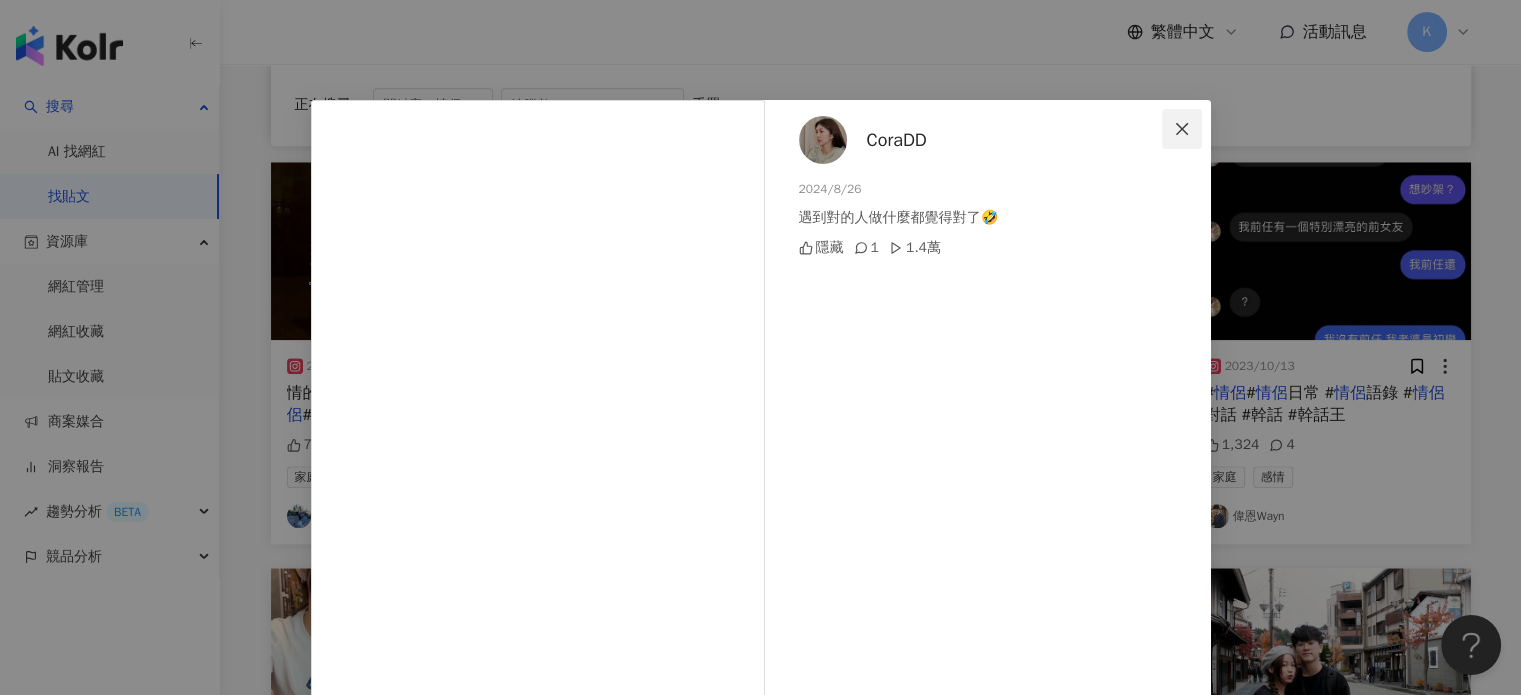 click at bounding box center [1182, 129] 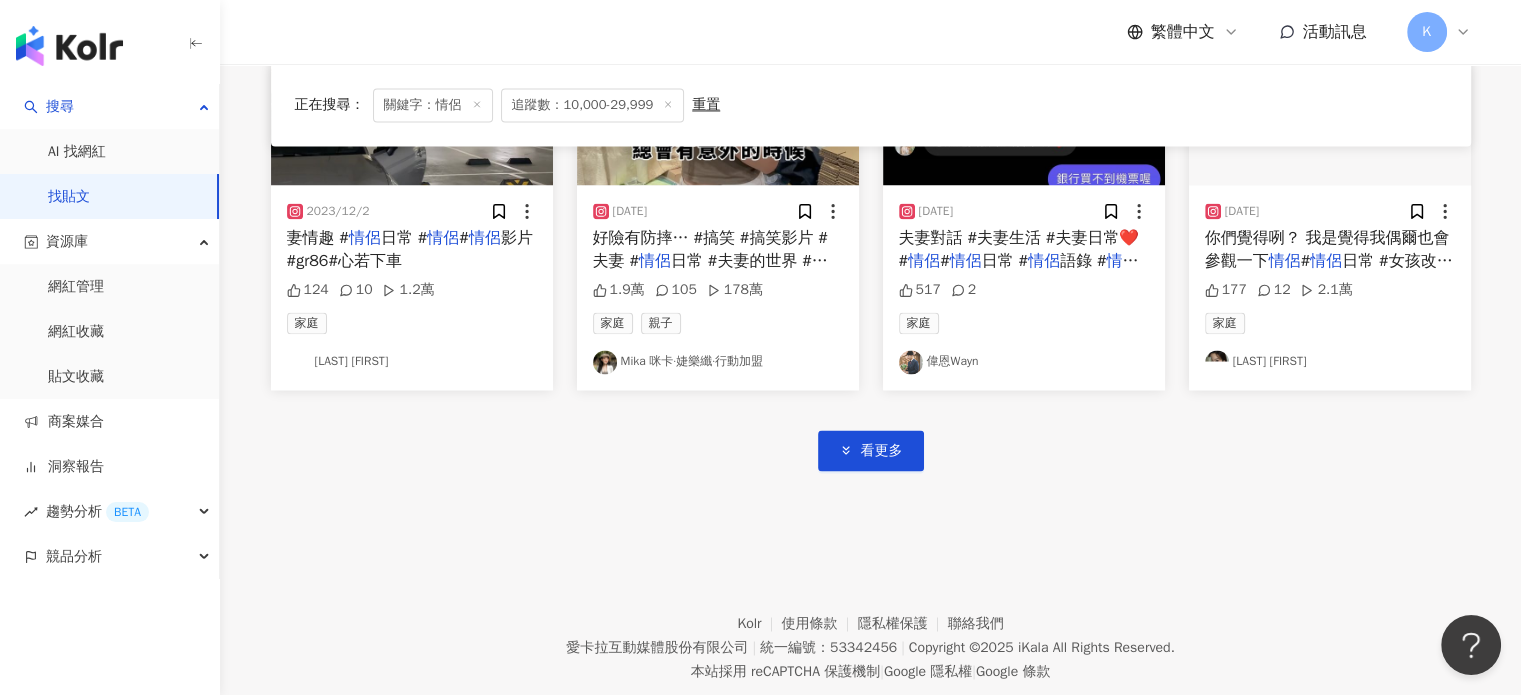 scroll, scrollTop: 10957, scrollLeft: 0, axis: vertical 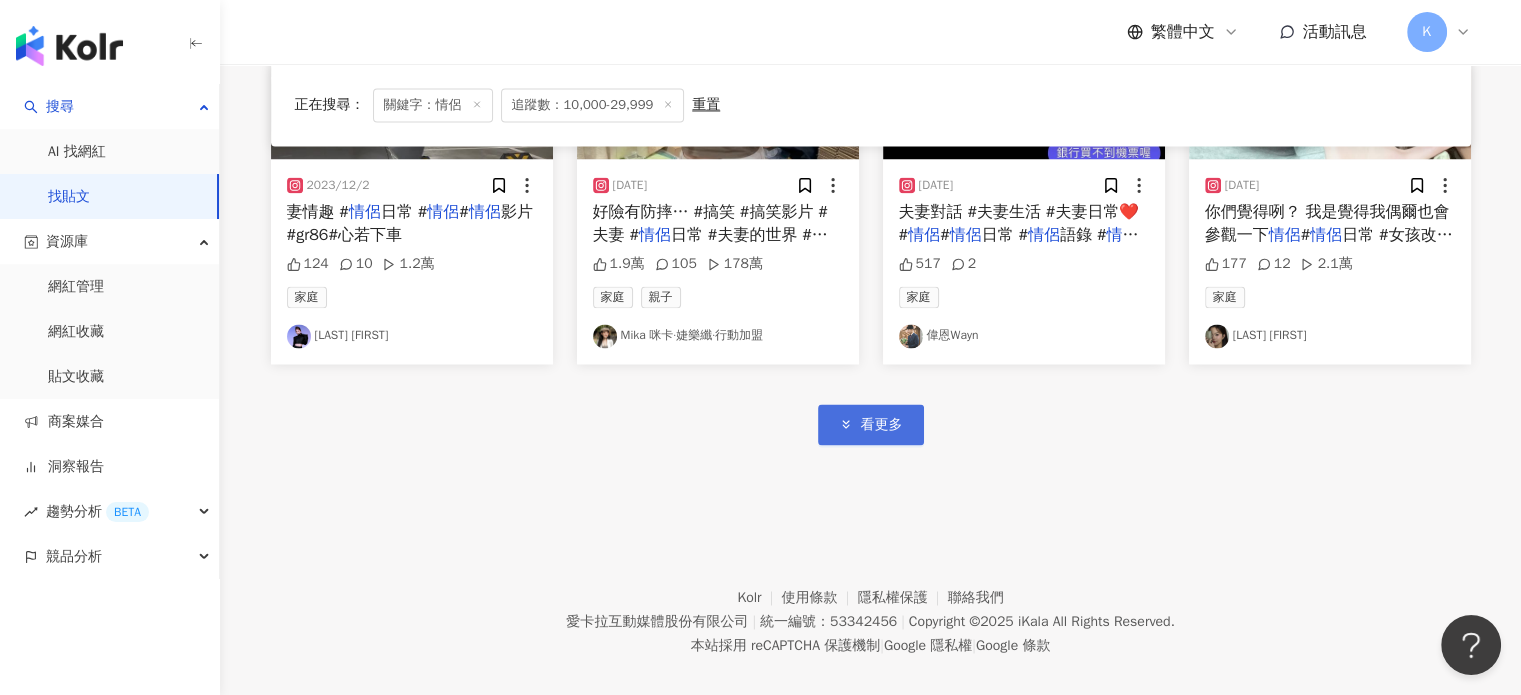 click on "看更多" at bounding box center [882, 425] 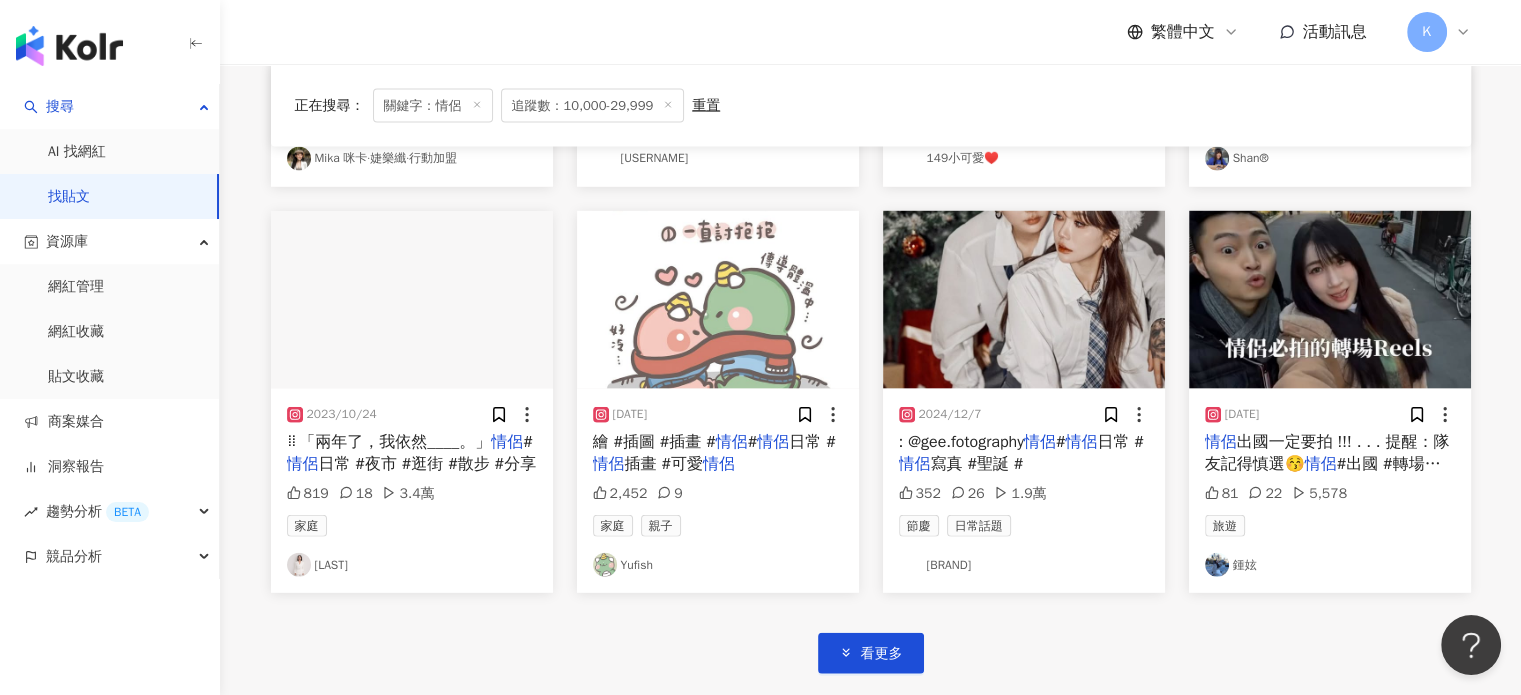 scroll, scrollTop: 11957, scrollLeft: 0, axis: vertical 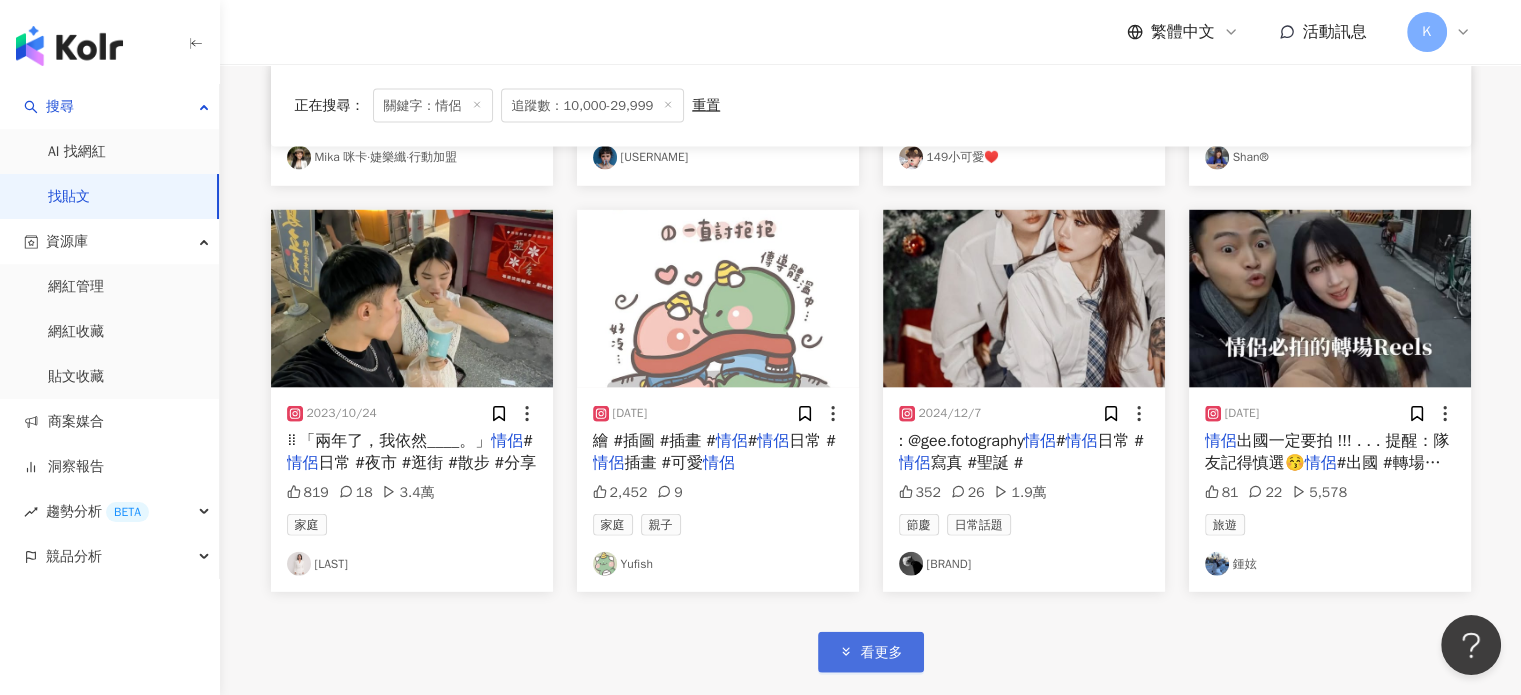 click on "看更多" at bounding box center (871, 652) 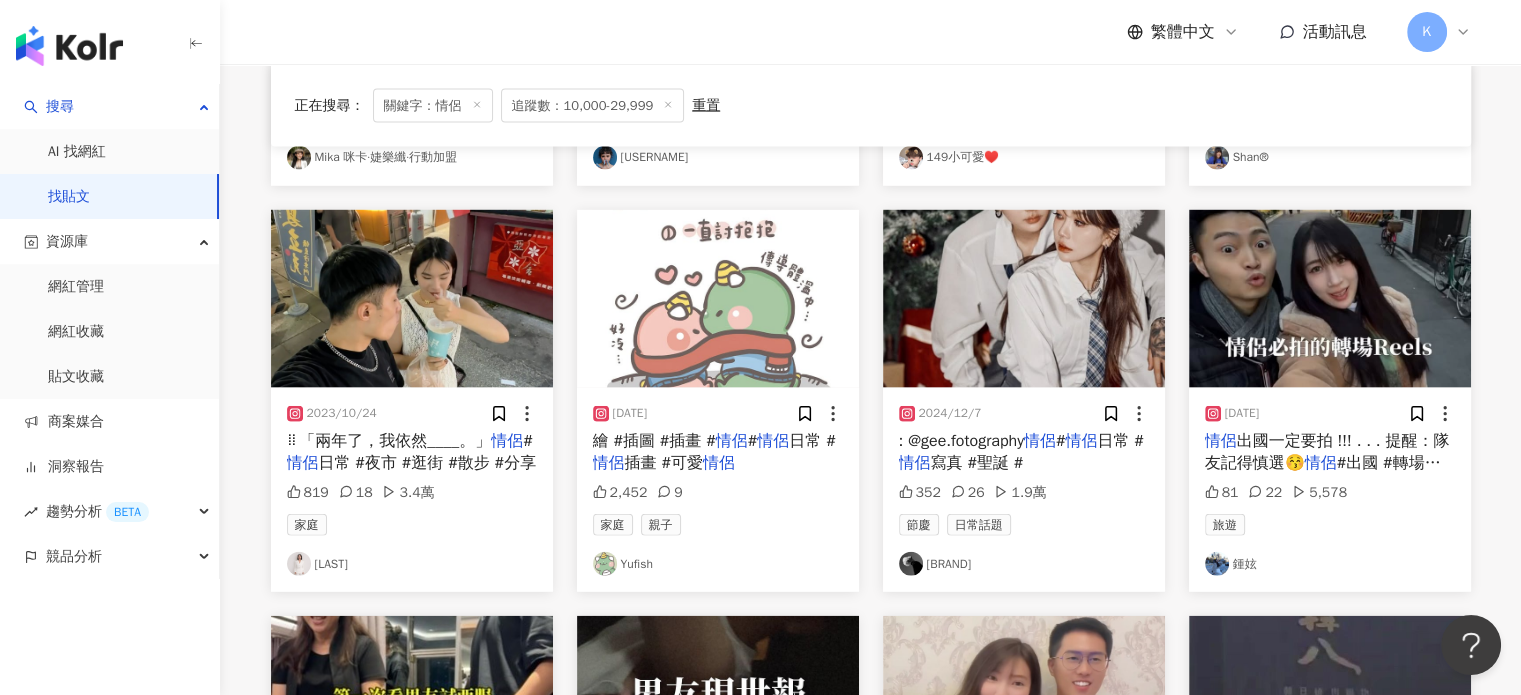 click on "正在搜尋 ： 關鍵字：情侶 追蹤數：10,000-29,999 重置 排序： 關聯性 2024/9/30 #白目 情侶 日記 #9年 情侶
#愛情長跑 # 情侶  # 情侶 日常 4,126 299 67.2萬 家庭 Very Q 2024/7/8 苺Vlog #meivlog # 情侶  # 情侶 日常 # 情侶 互動 203 2 4,493 家庭 Mei苺 2024/8/9 圖文 #畫畫 #手繪 #插圖 #插畫 # 情侶  # 情侶 圖文 # 情侶 插畫 # 情侶 日常 2,040 4 家庭 親子 Yufish 2024/7/24 E人 情侶 檔の日常⋯
# 情侶 系列 # 情侶 日常👫 #e人 #enfp #entj #遊樂園🎠 #社交牛逼症 125 2 7,600 家庭 ✦ᒪIᗩ✦ 2024/8/23 😂
# 情侶 日常# 情侶 生活 # 情侶 #搞笑日常#搞笑#搞笑视频 #搞笑影片 #搞笑視頻 #幽默#男生#反差 787 3.6萬 家庭 Jennifer Hsu 2024/9/3 這照片好適合這首歌呀🥰
跟餅乾第一次拍騎車 情侶 照😍
謝謝 @kai_photography7370 攝影📷
幫我們紀錄美好的回憶❤️❤️
#攝影 # 情侶  # 情侶 攝影 #情侶 情侶 1,337 1 藝術與娛樂 家庭 2024/9/4" at bounding box center [871, -4876] 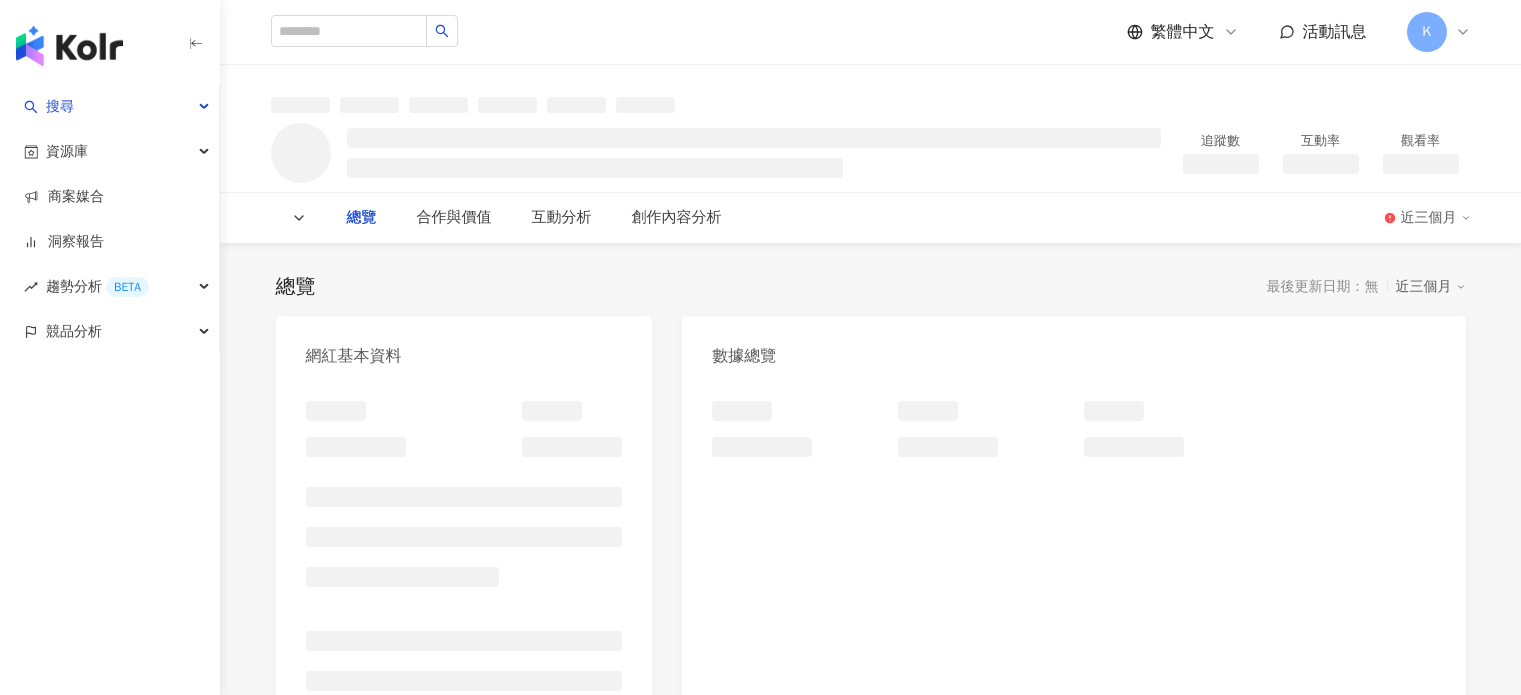 scroll, scrollTop: 0, scrollLeft: 0, axis: both 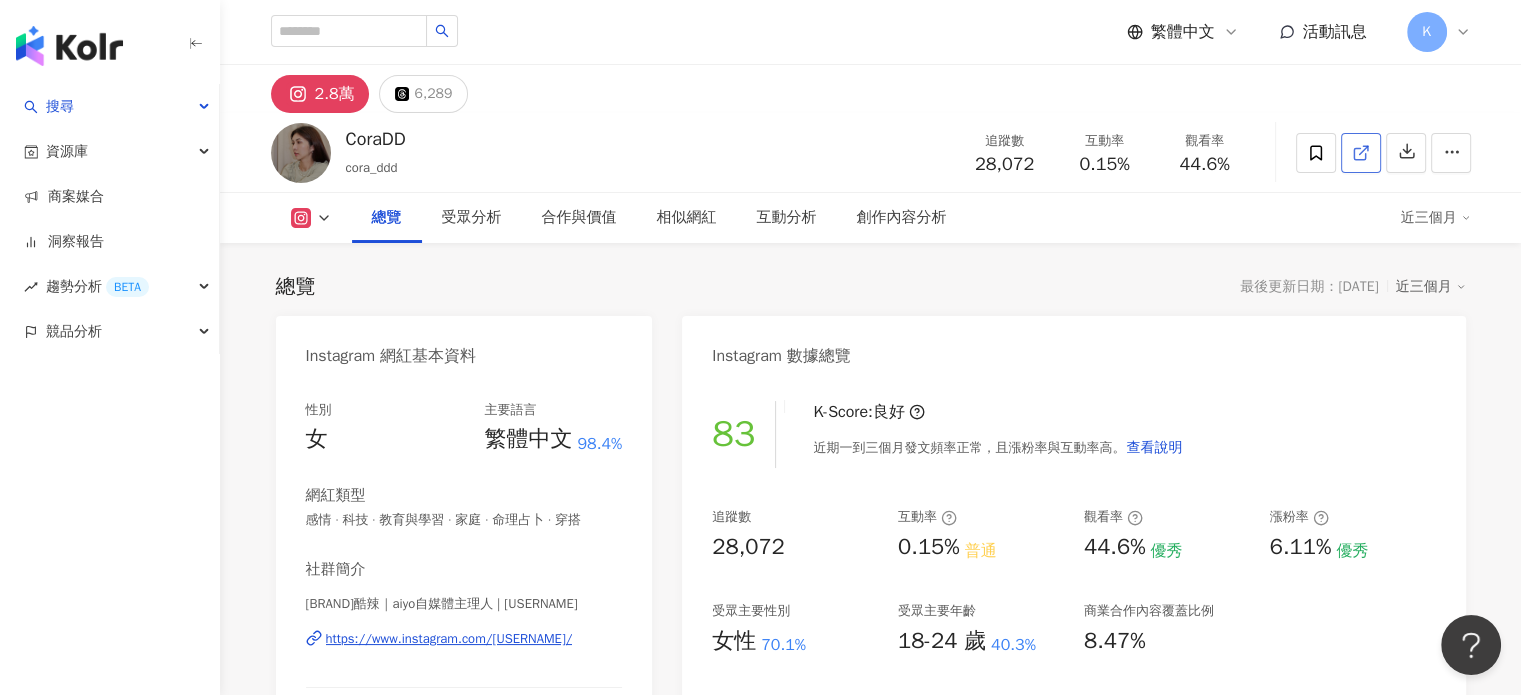 click 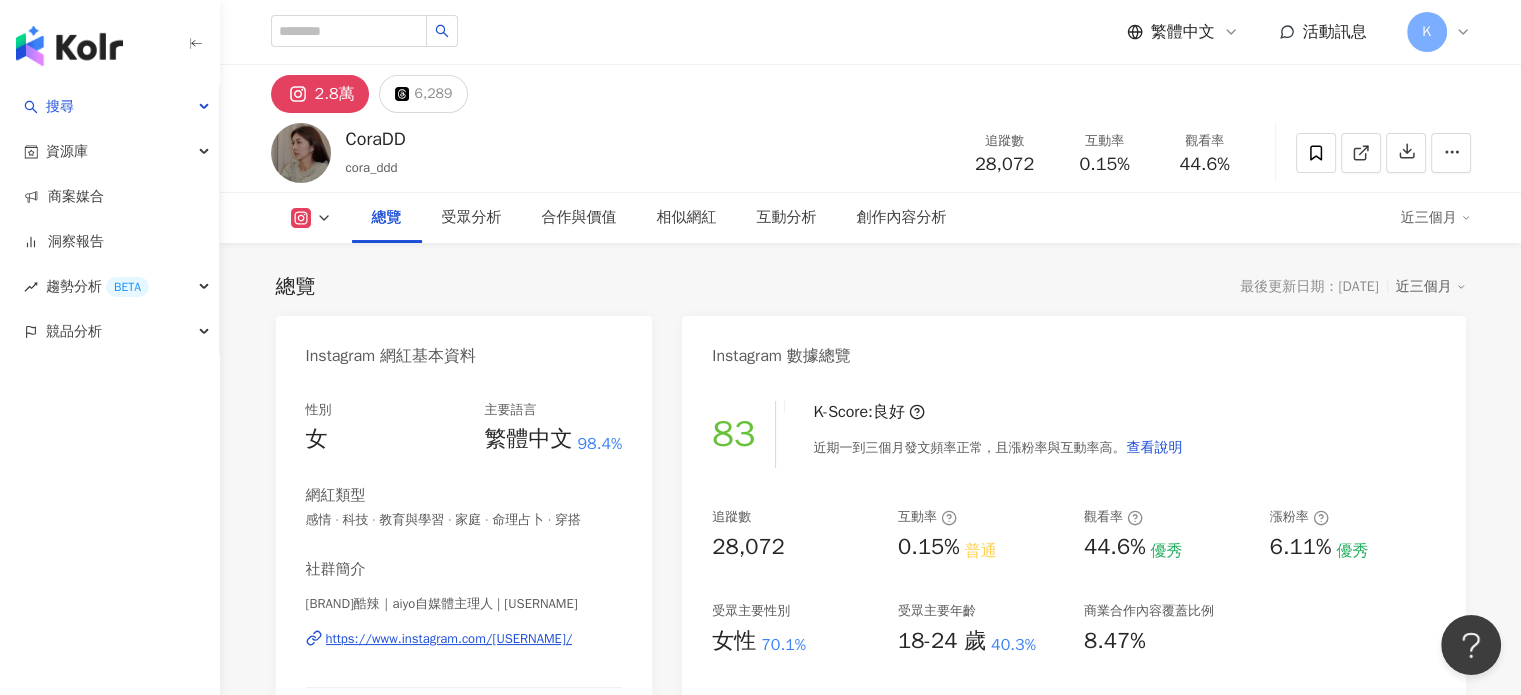 click on "總覽 最後更新日期：2025/7/17 近三個月" at bounding box center [871, 287] 